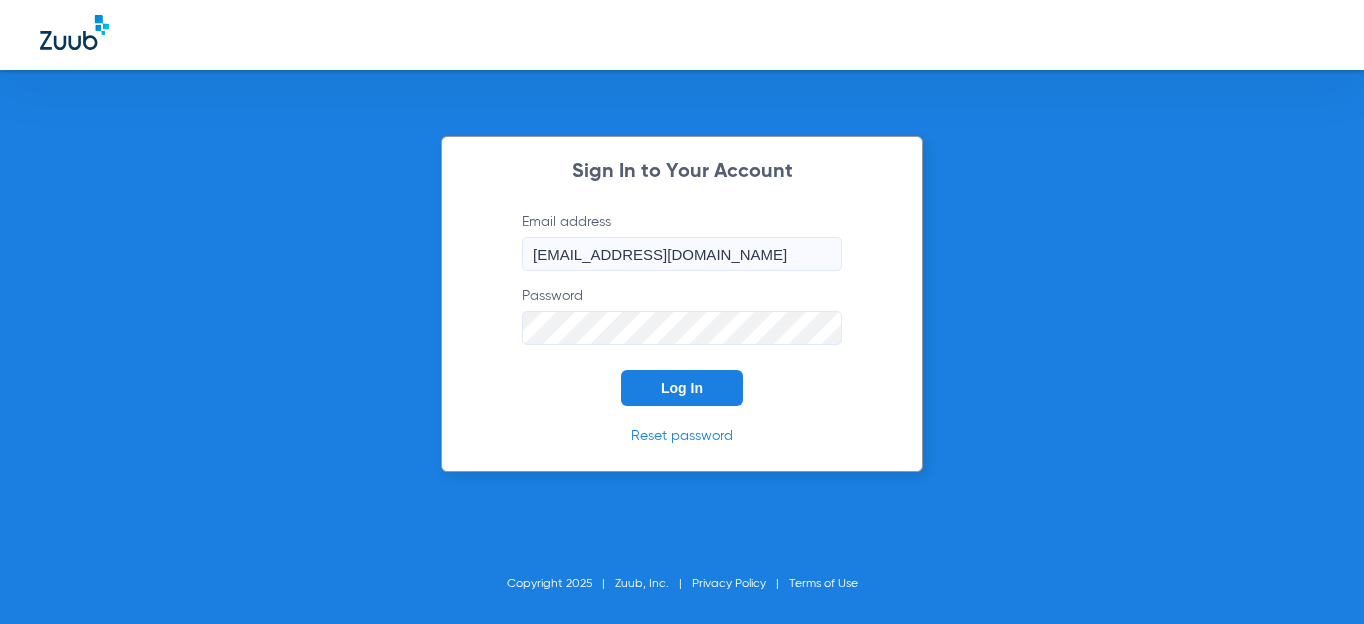 scroll, scrollTop: 0, scrollLeft: 0, axis: both 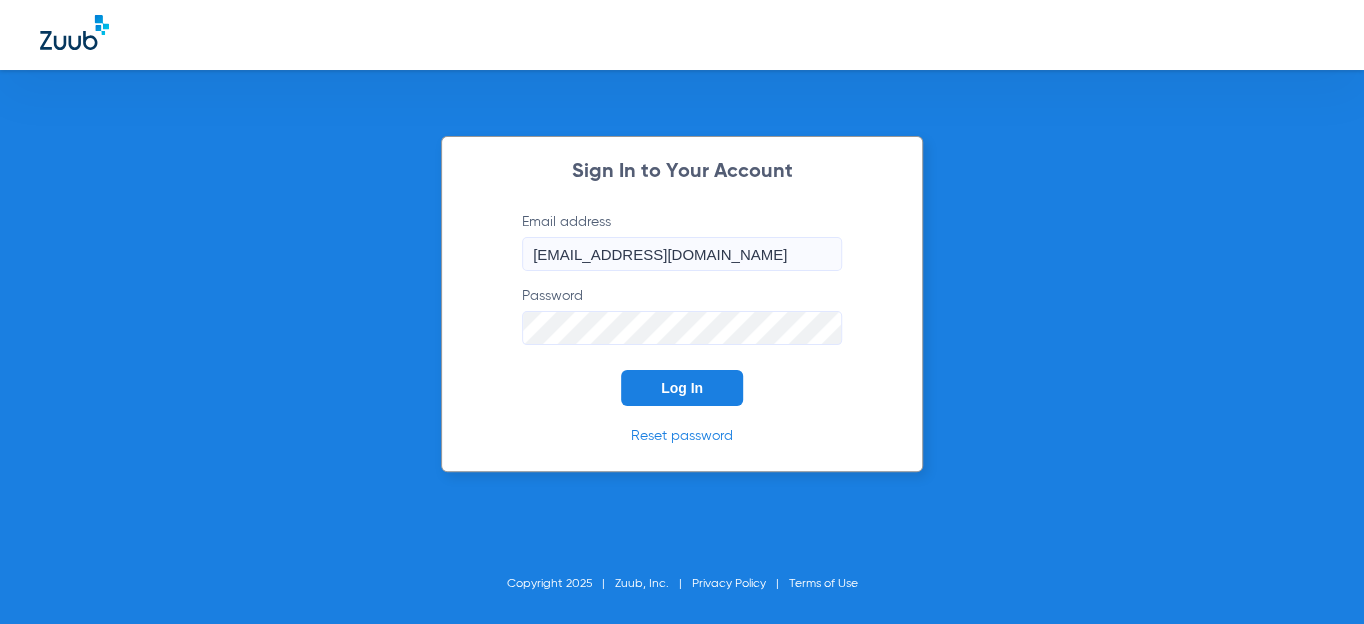 click on "Log In" 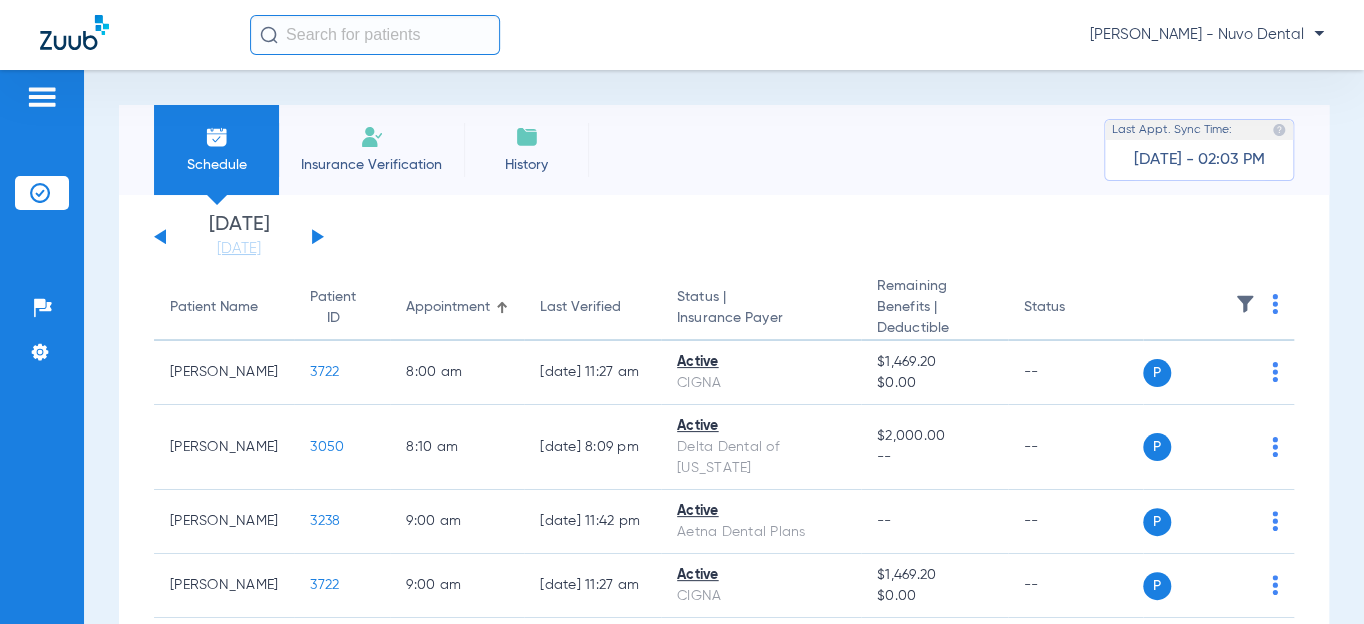 click 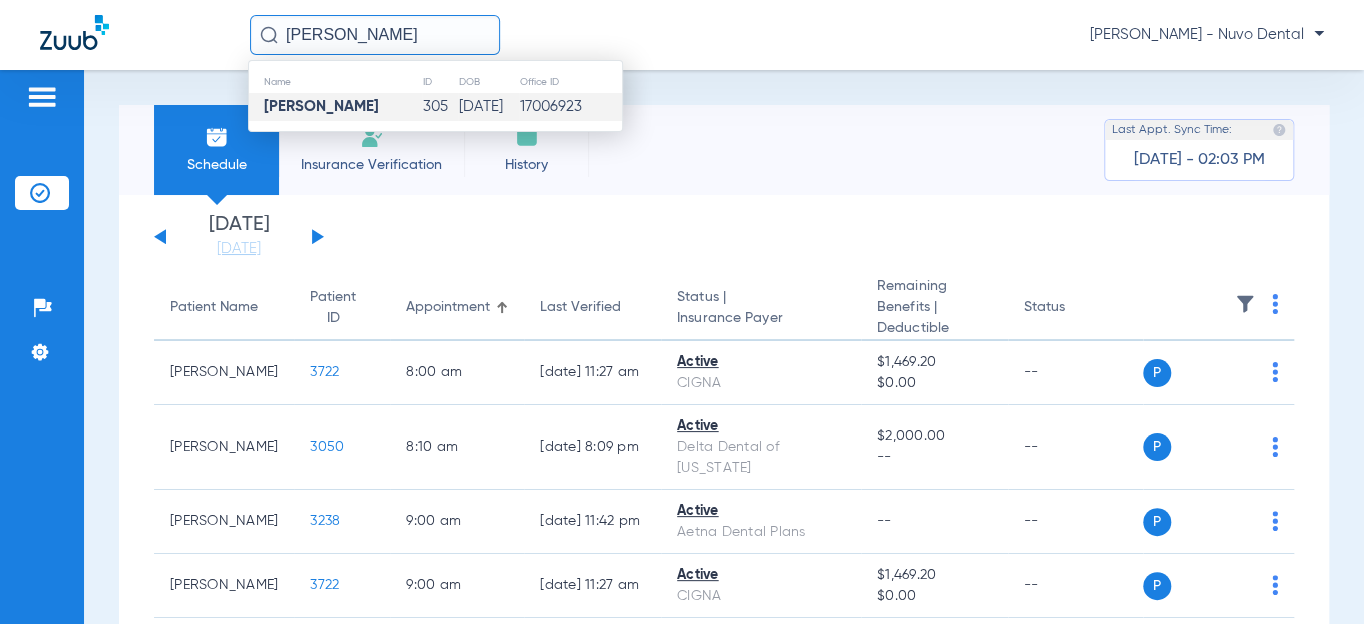 type on "[PERSON_NAME]" 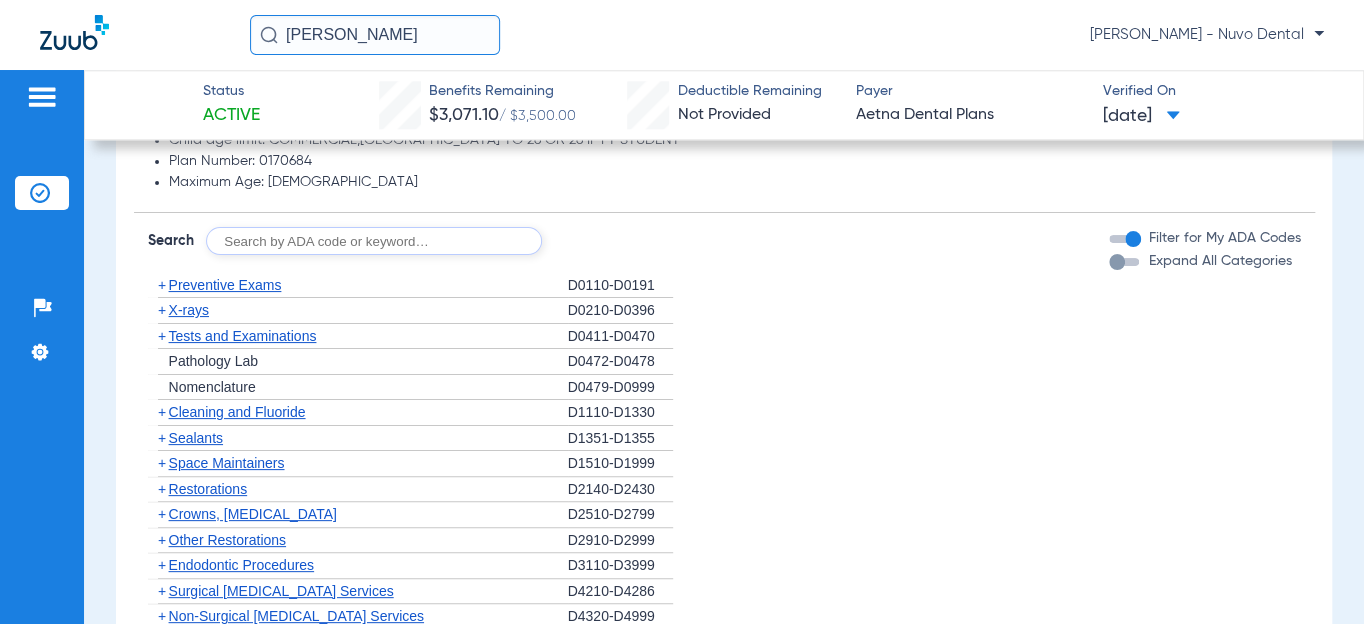 scroll, scrollTop: 1181, scrollLeft: 0, axis: vertical 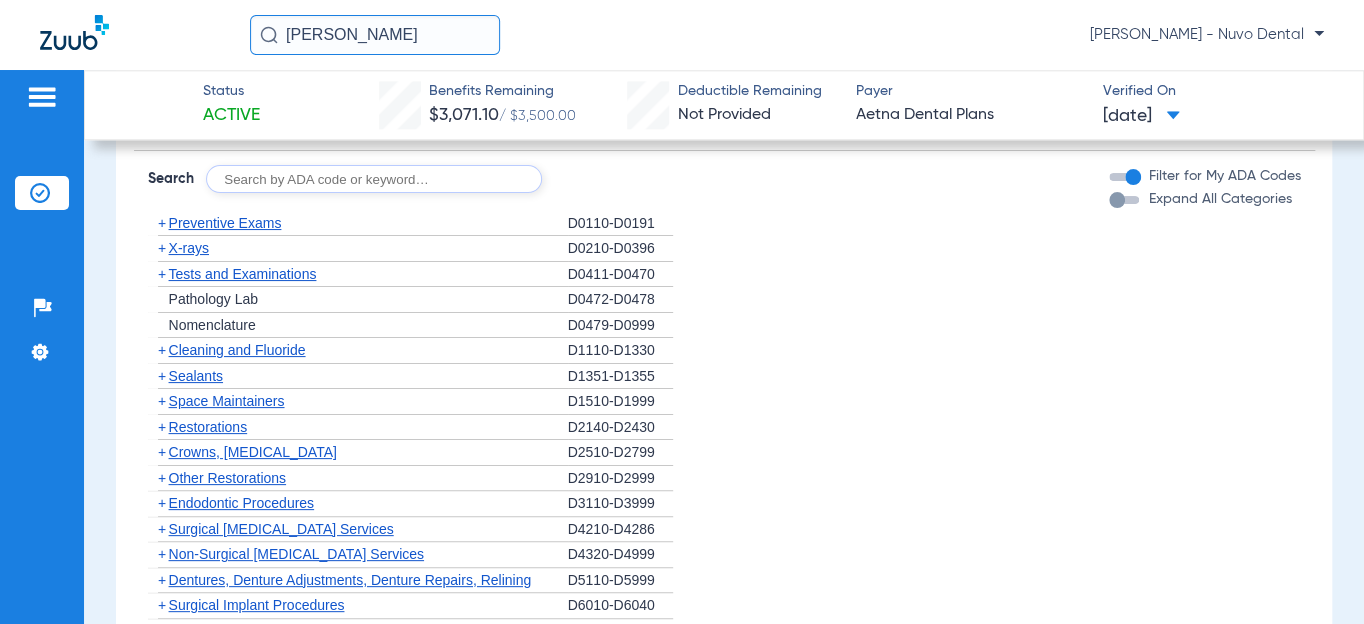 click 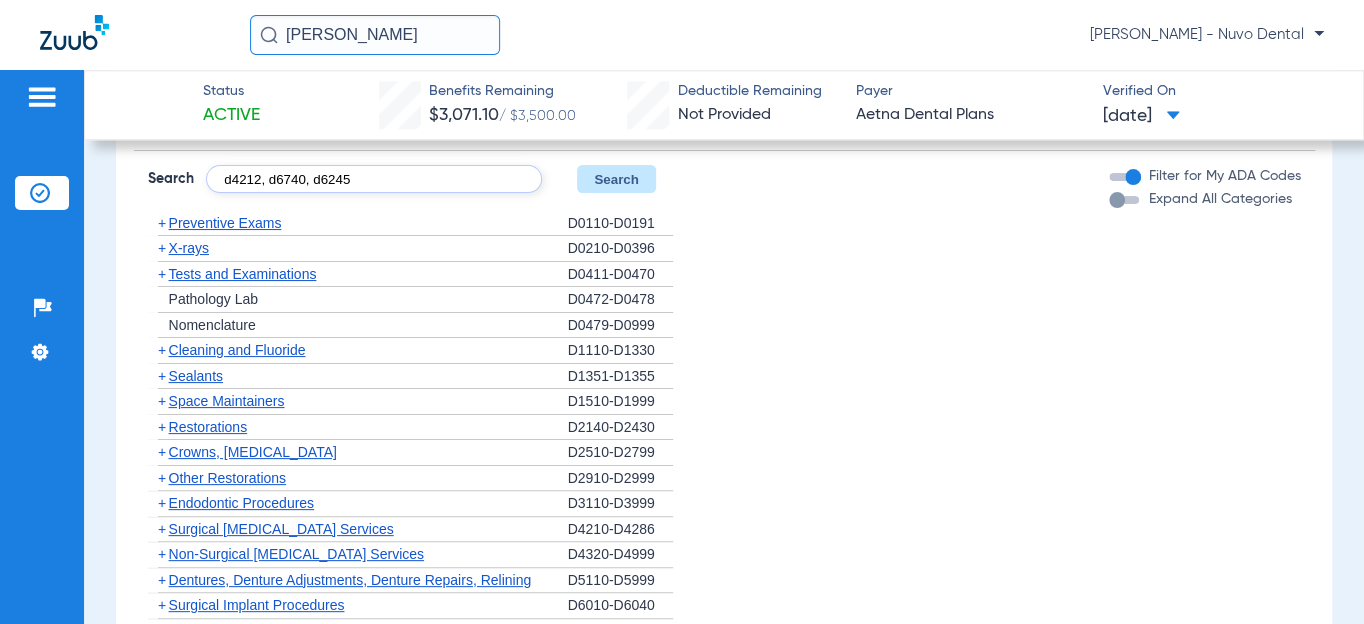 type on "d4212, d6740, d6245" 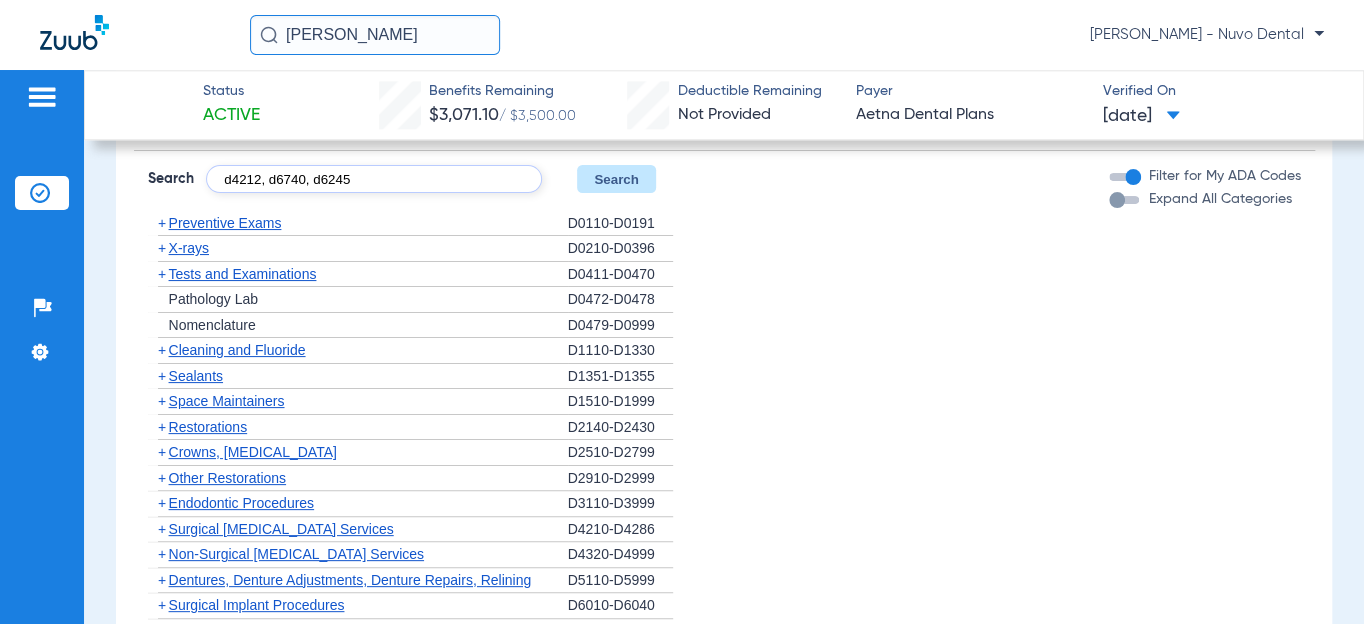 click on "Search" 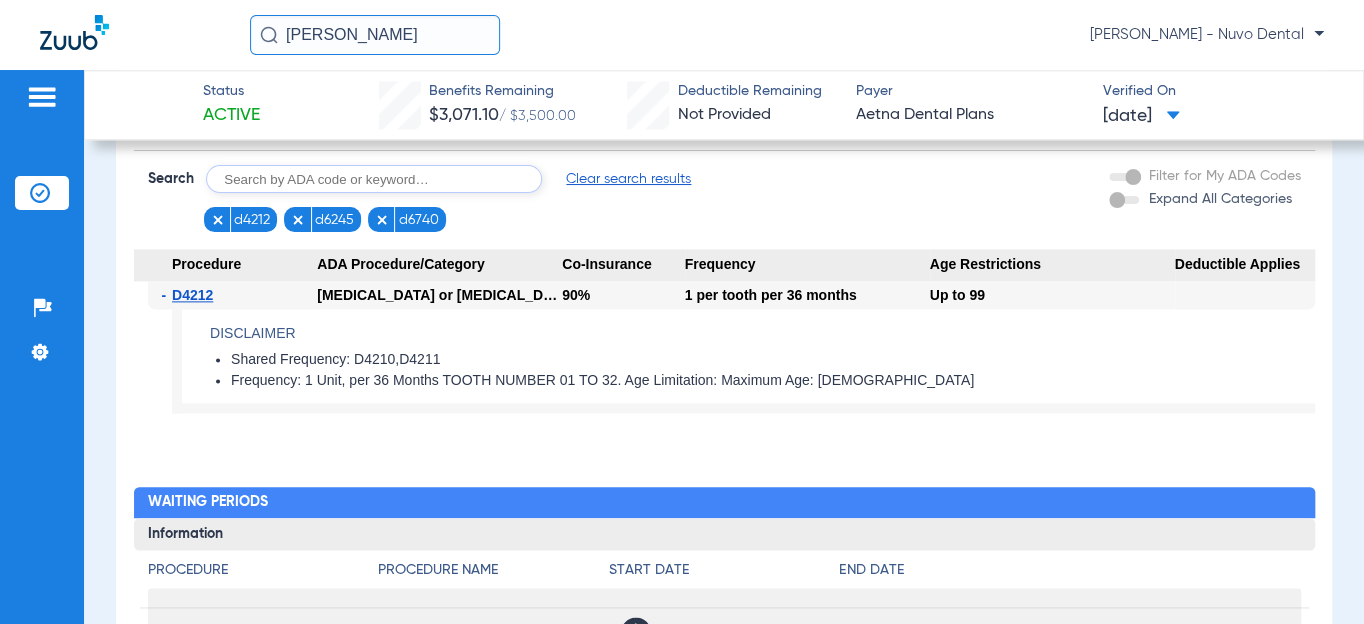 scroll, scrollTop: 909, scrollLeft: 0, axis: vertical 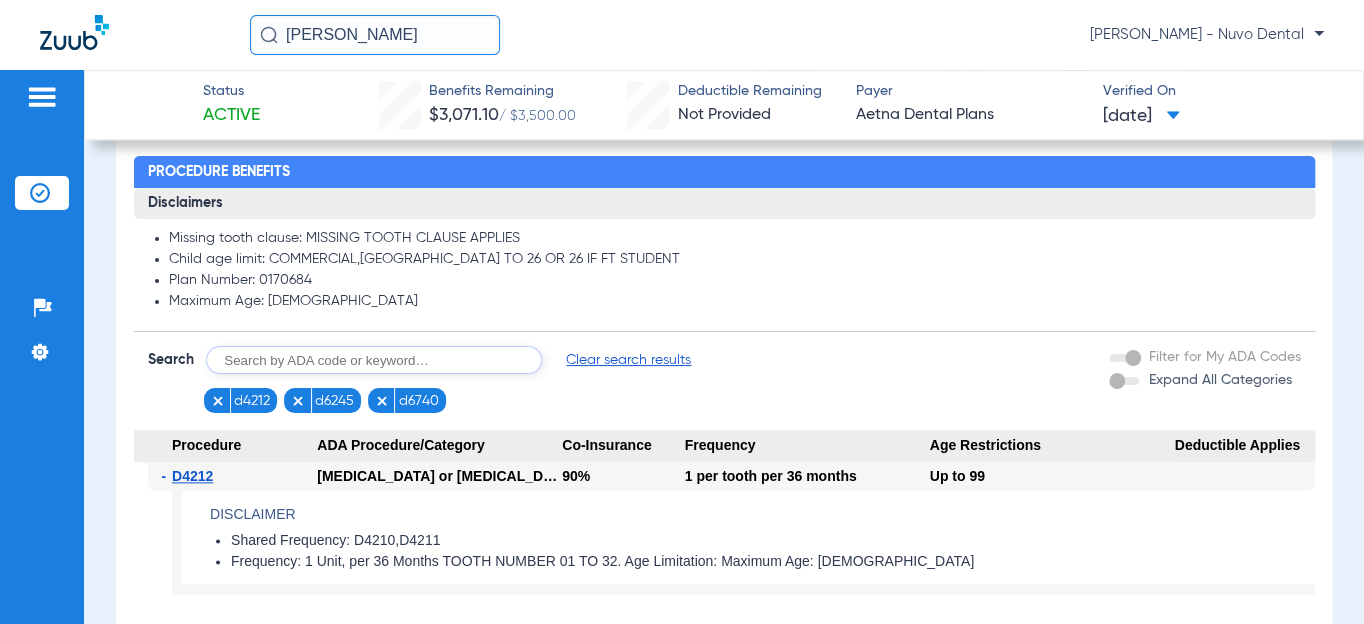 click on "Disclaimers Missing tooth clause: MISSING TOOTH CLAUSE APPLIES Child age limit: COMMERCIAL,[GEOGRAPHIC_DATA] TO 26 OR 26 IF FT STUDENT Plan Number: 0170684 Maximum Age: [DEMOGRAPHIC_DATA]" 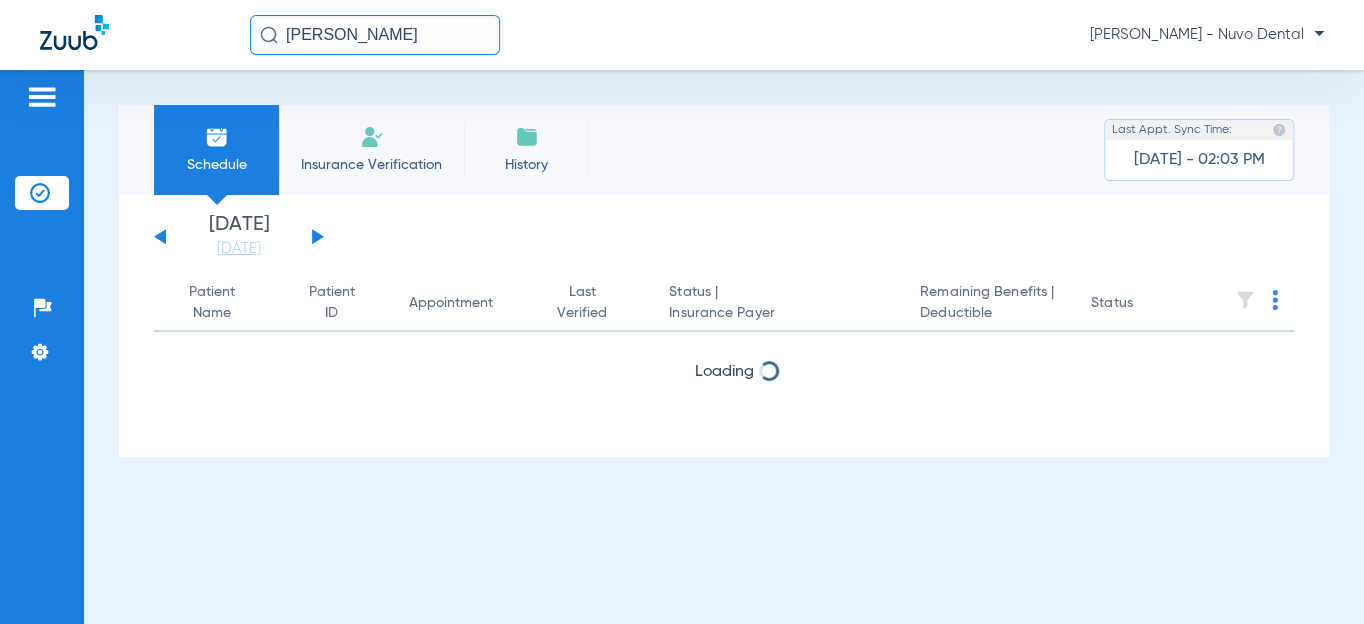 scroll, scrollTop: 0, scrollLeft: 0, axis: both 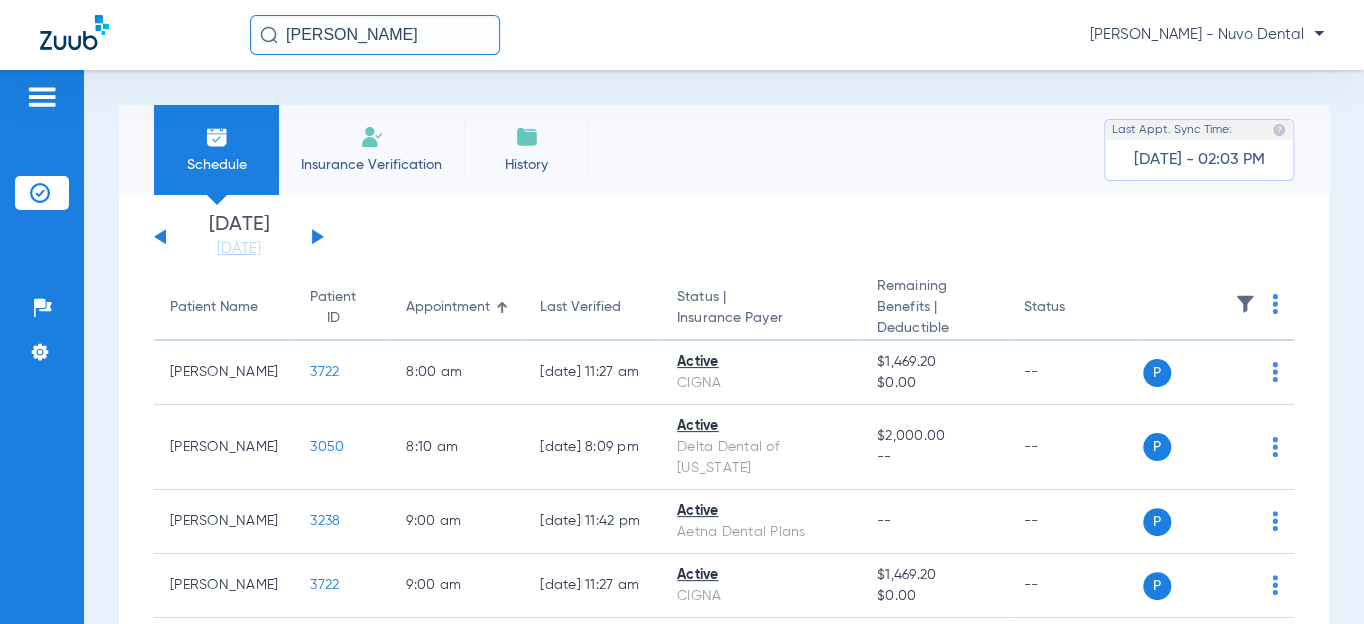 type 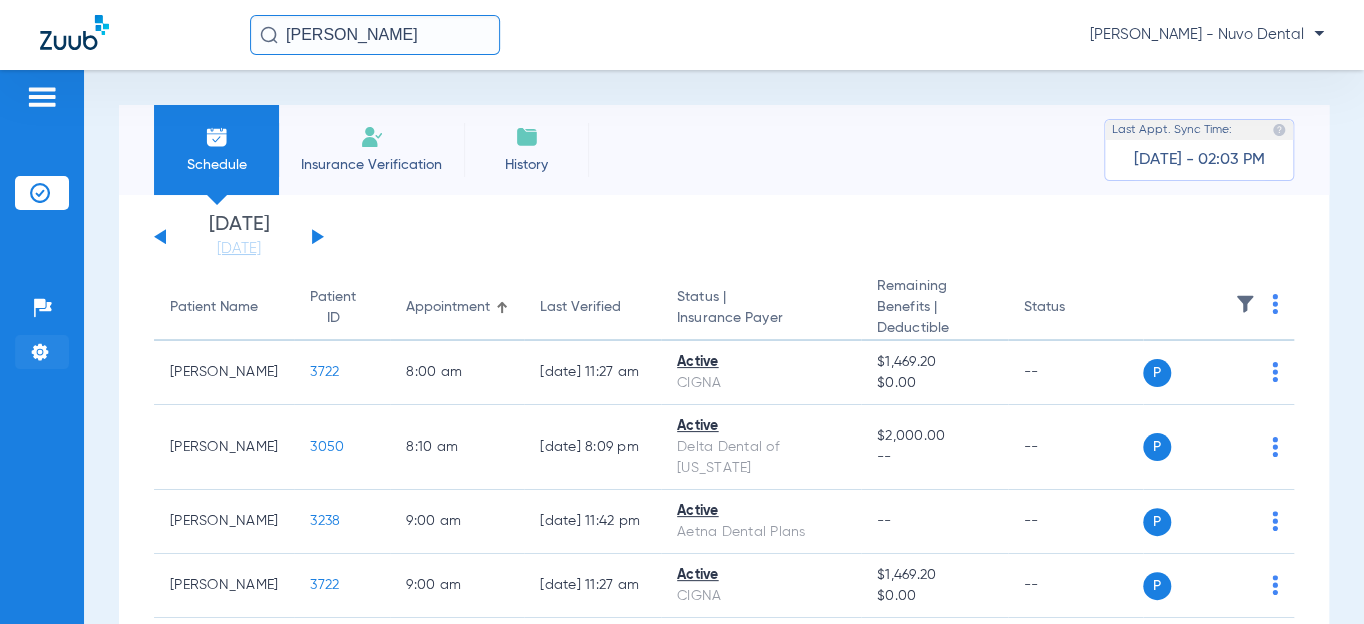 click on "Settings" 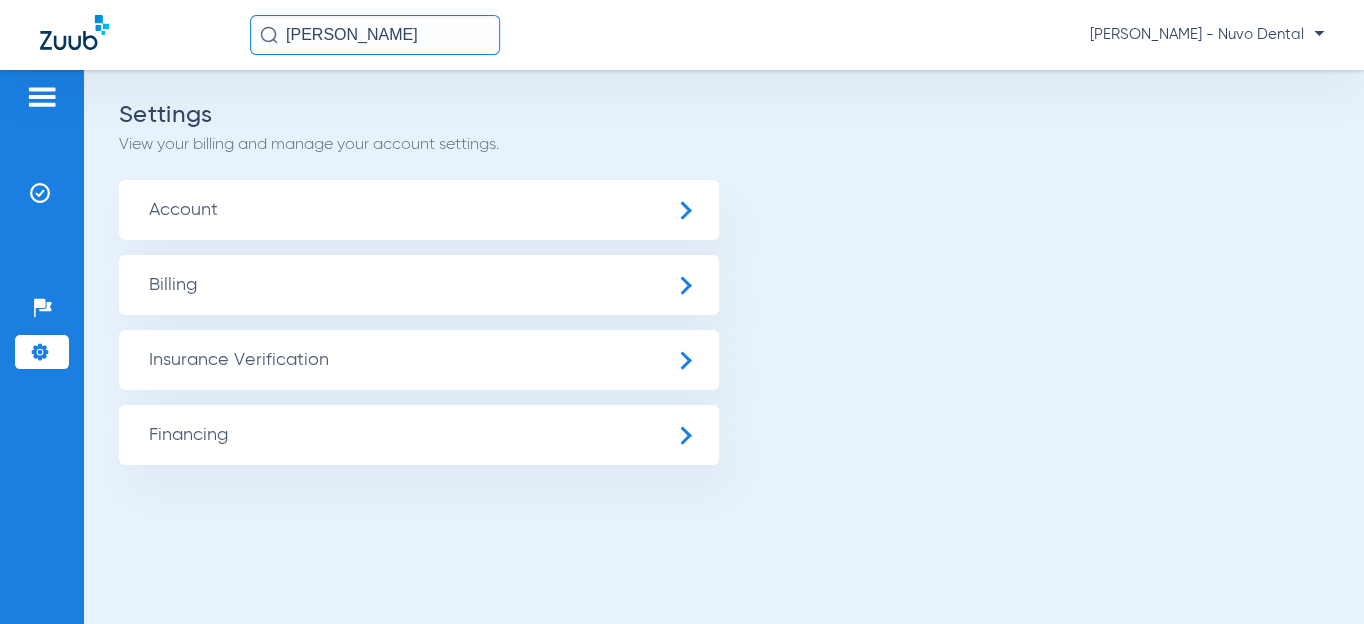 click on "Account" 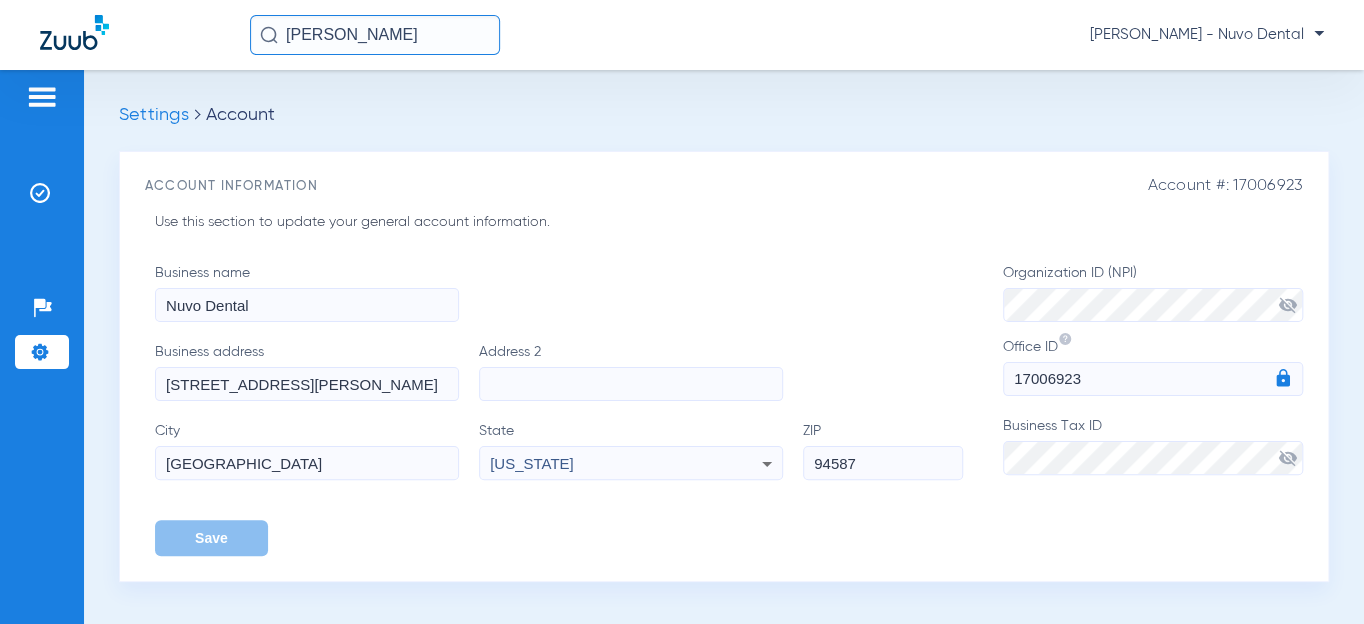 click on "Settings" 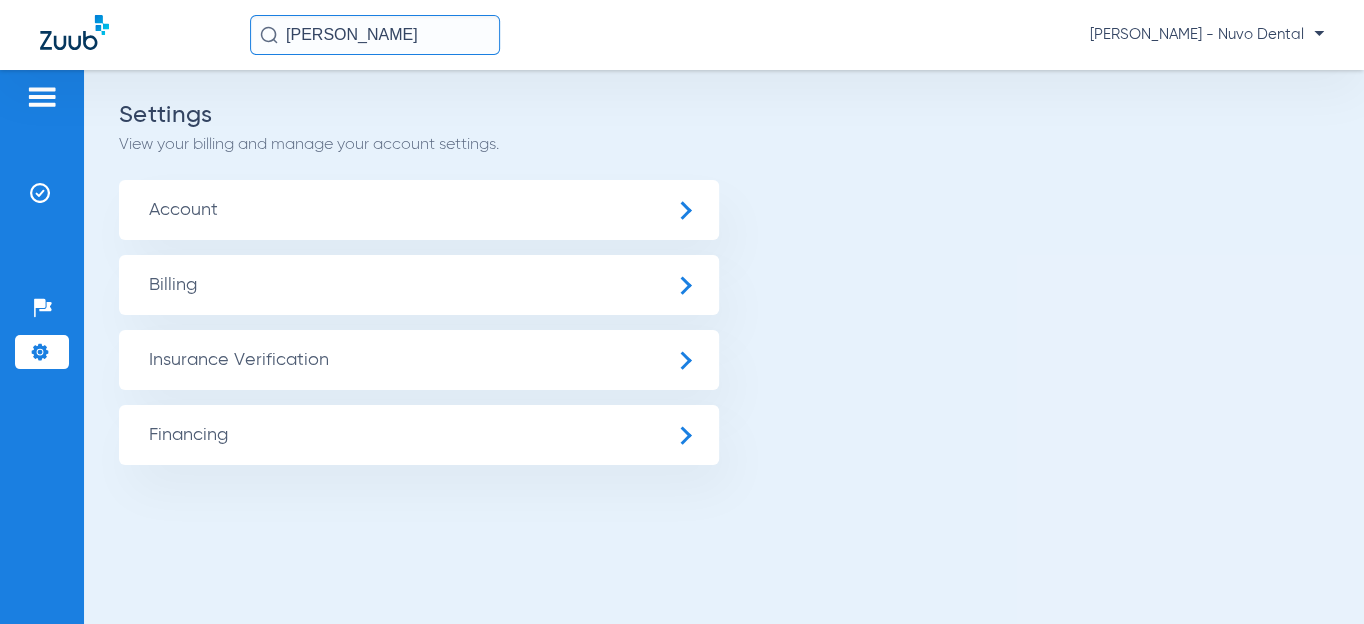 click on "Billing" 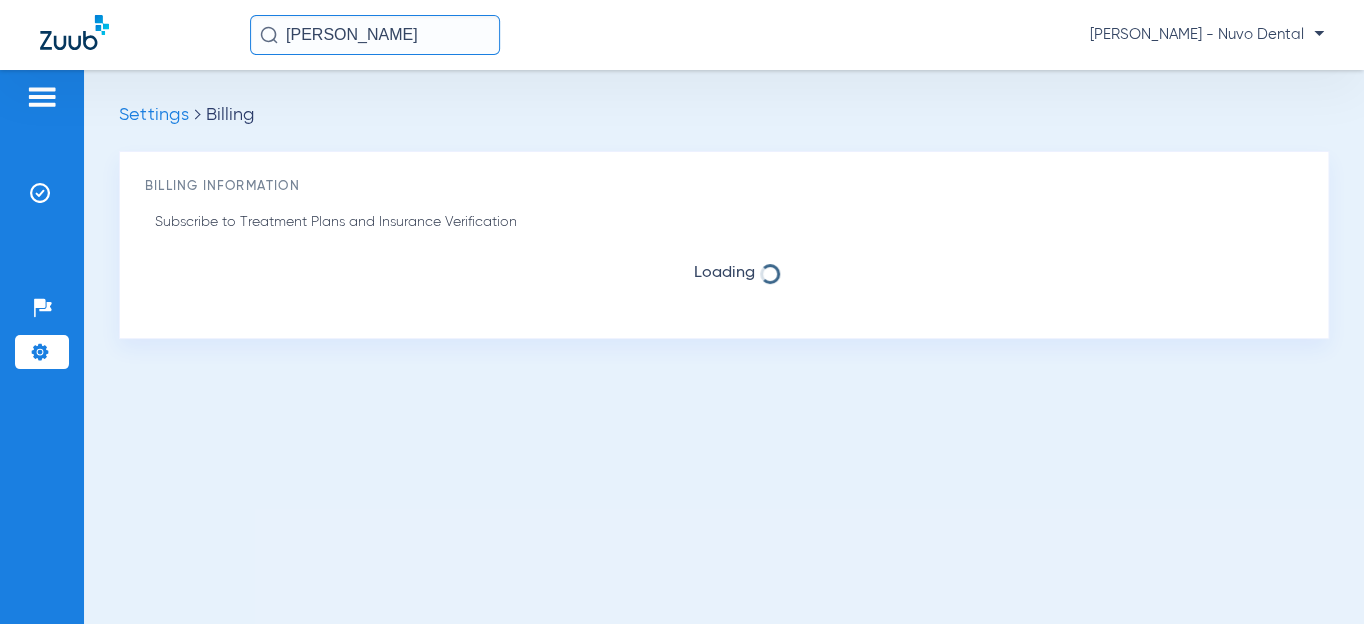 click on "Settings" 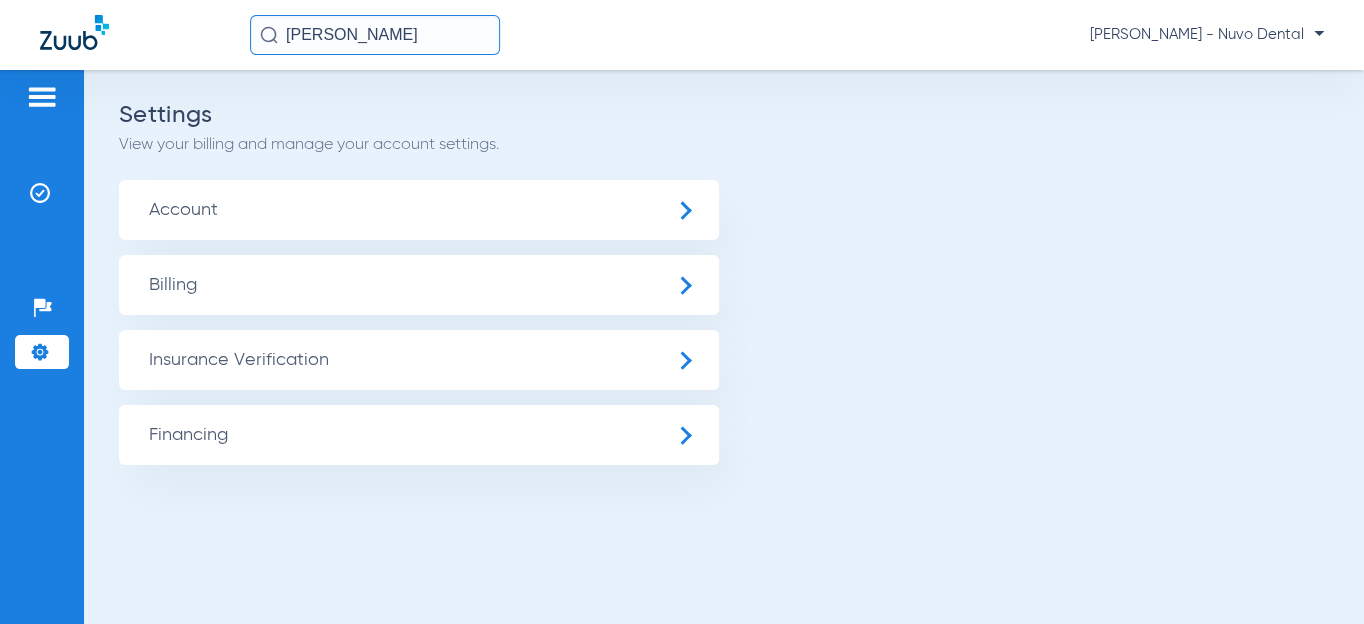 click on "Insurance Verification" 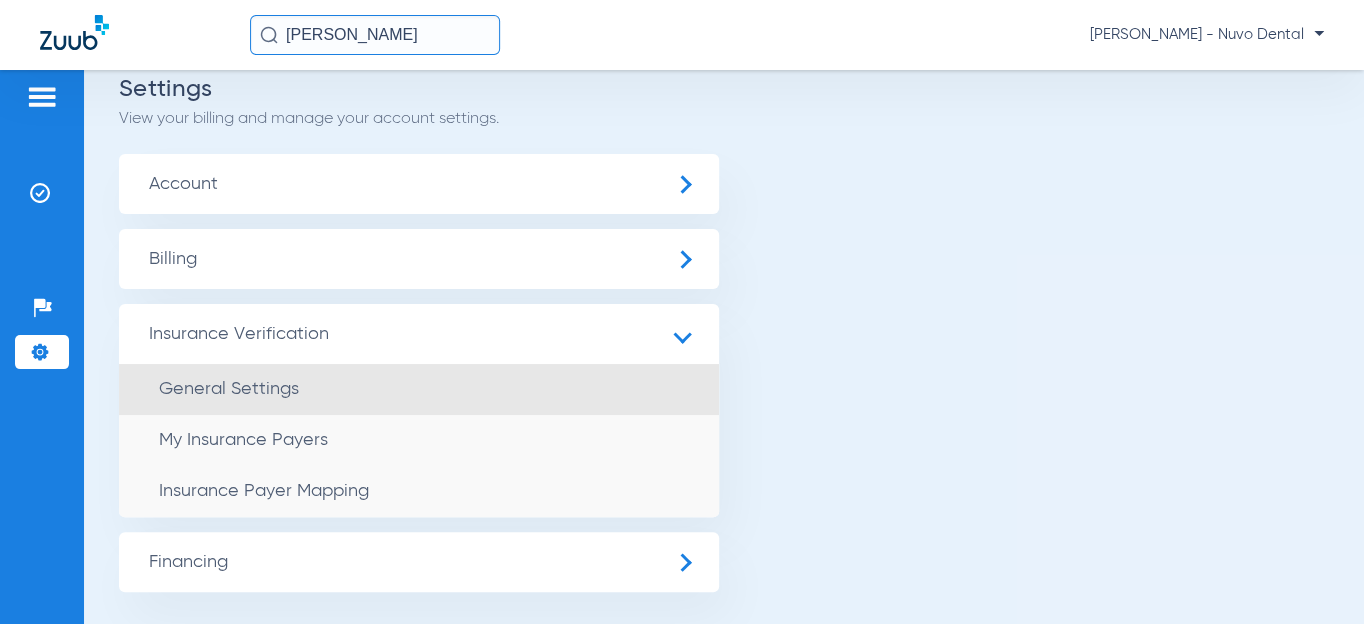 scroll, scrollTop: 27, scrollLeft: 0, axis: vertical 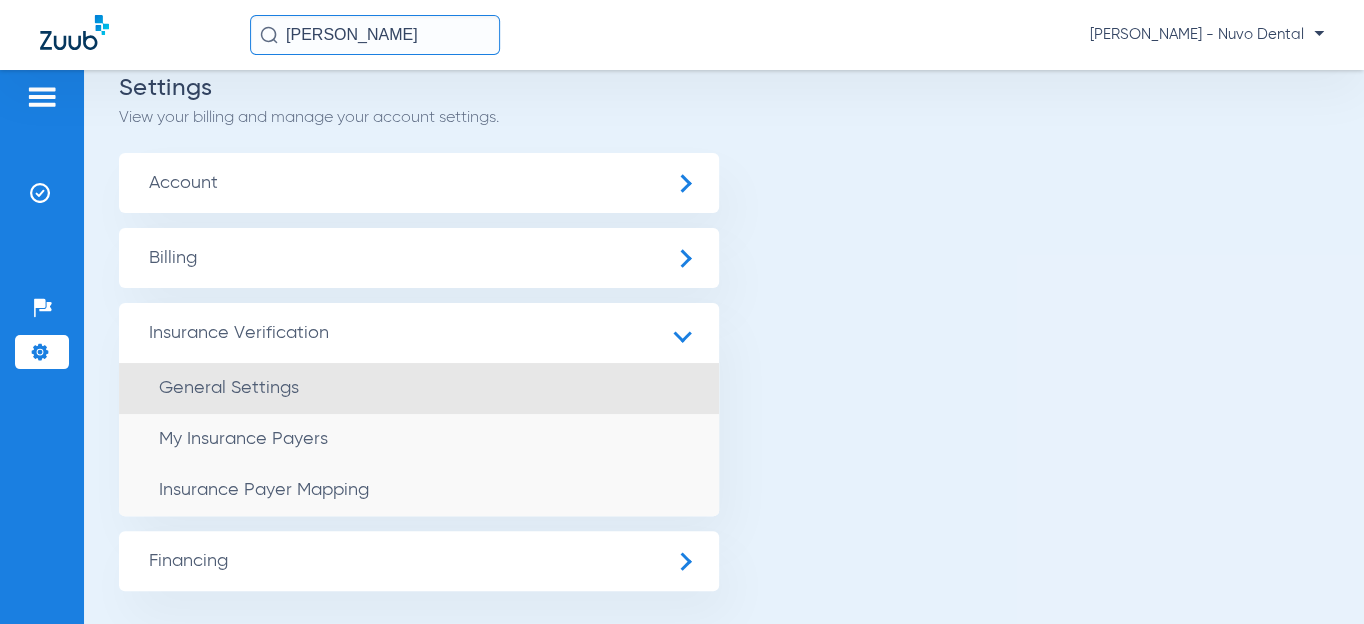click on "General Settings" 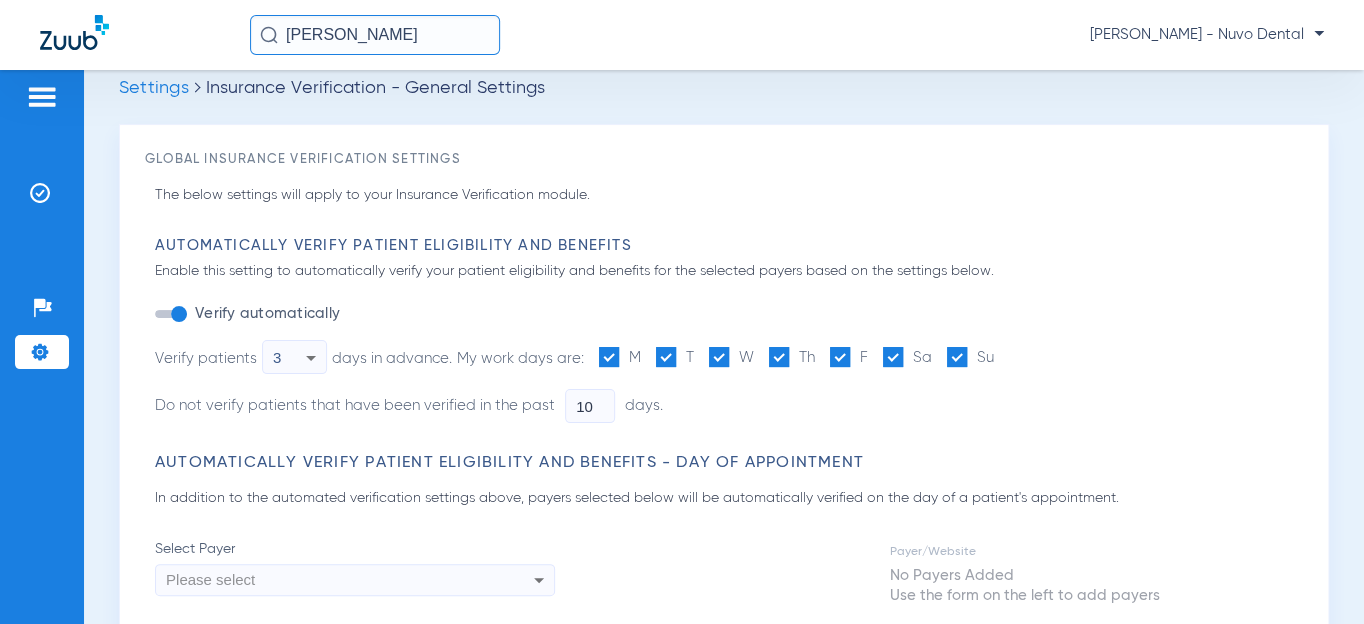 type on "5" 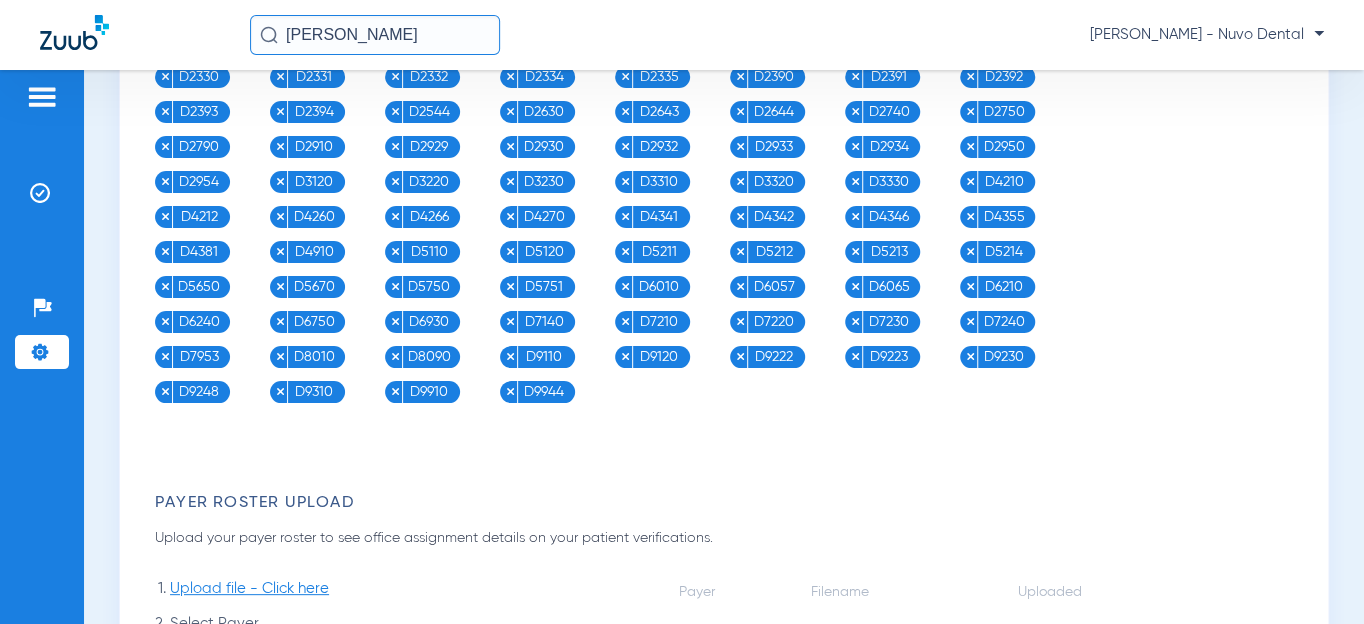 scroll, scrollTop: 2118, scrollLeft: 0, axis: vertical 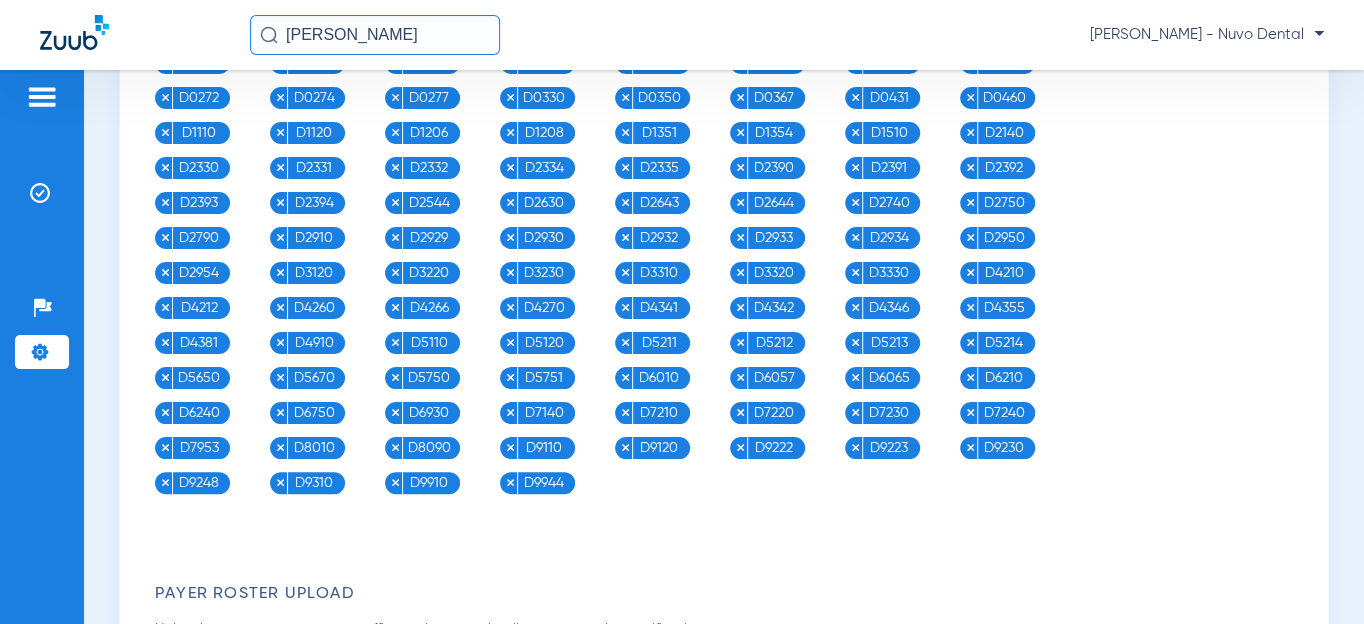click 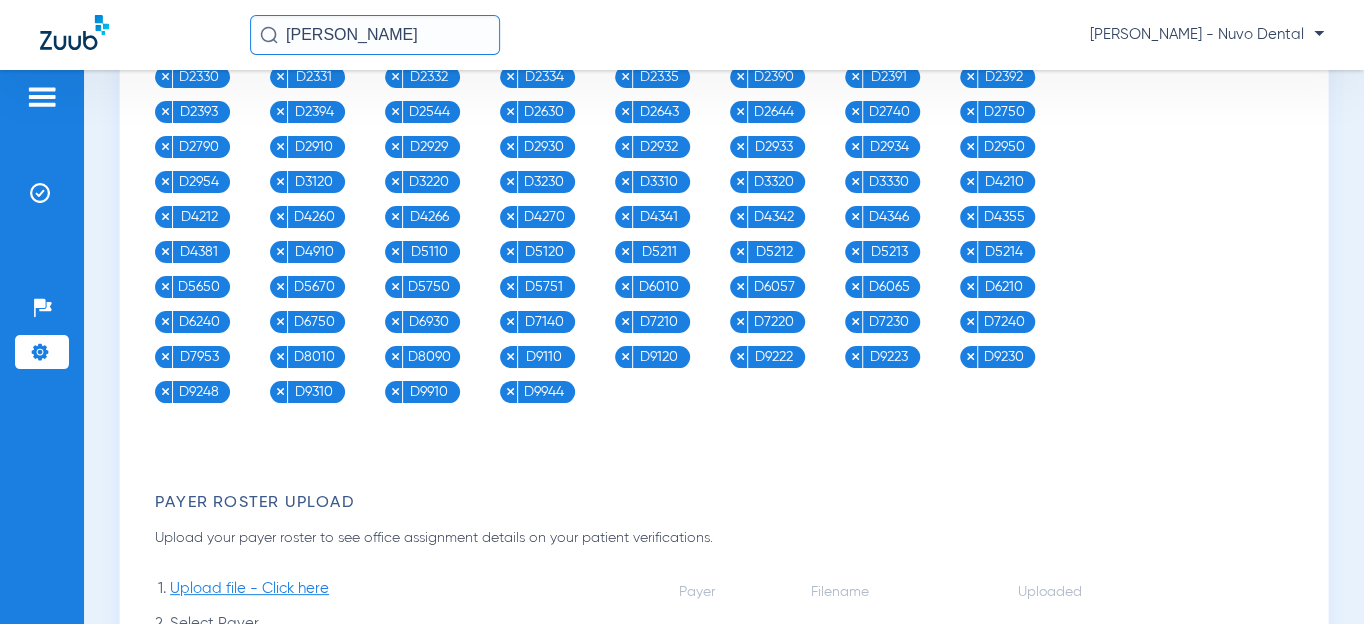 scroll, scrollTop: 2027, scrollLeft: 0, axis: vertical 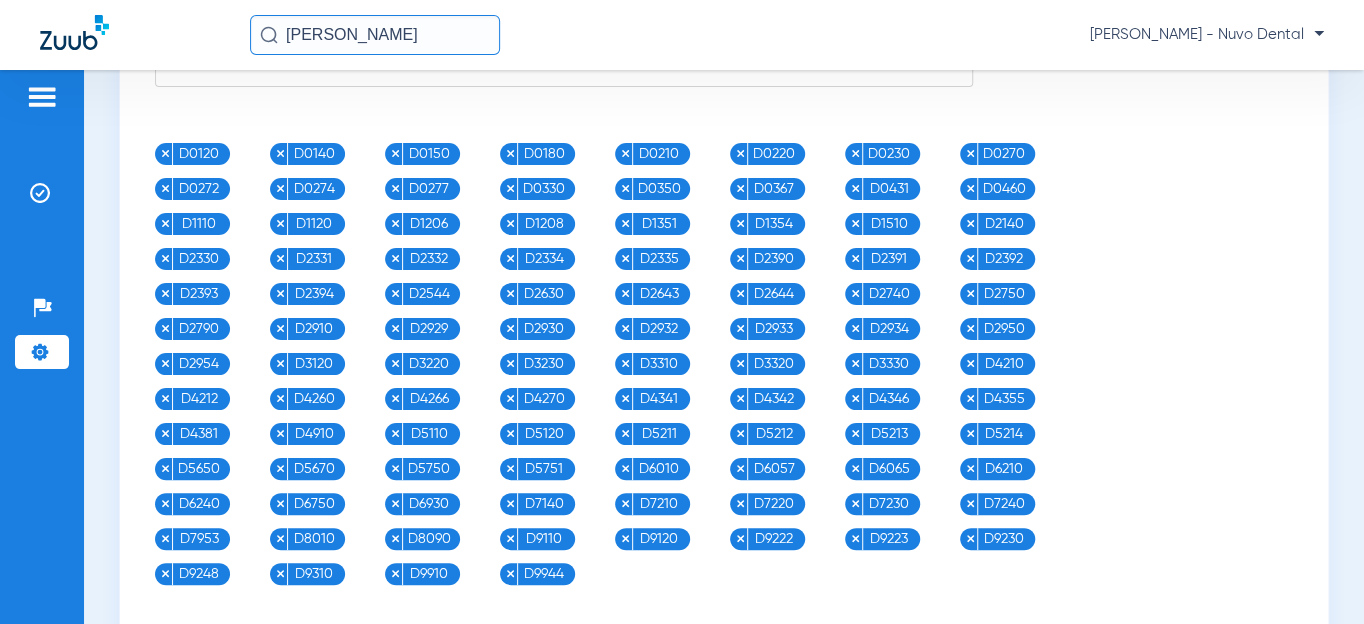 drag, startPoint x: 245, startPoint y: 315, endPoint x: 171, endPoint y: 394, distance: 108.245094 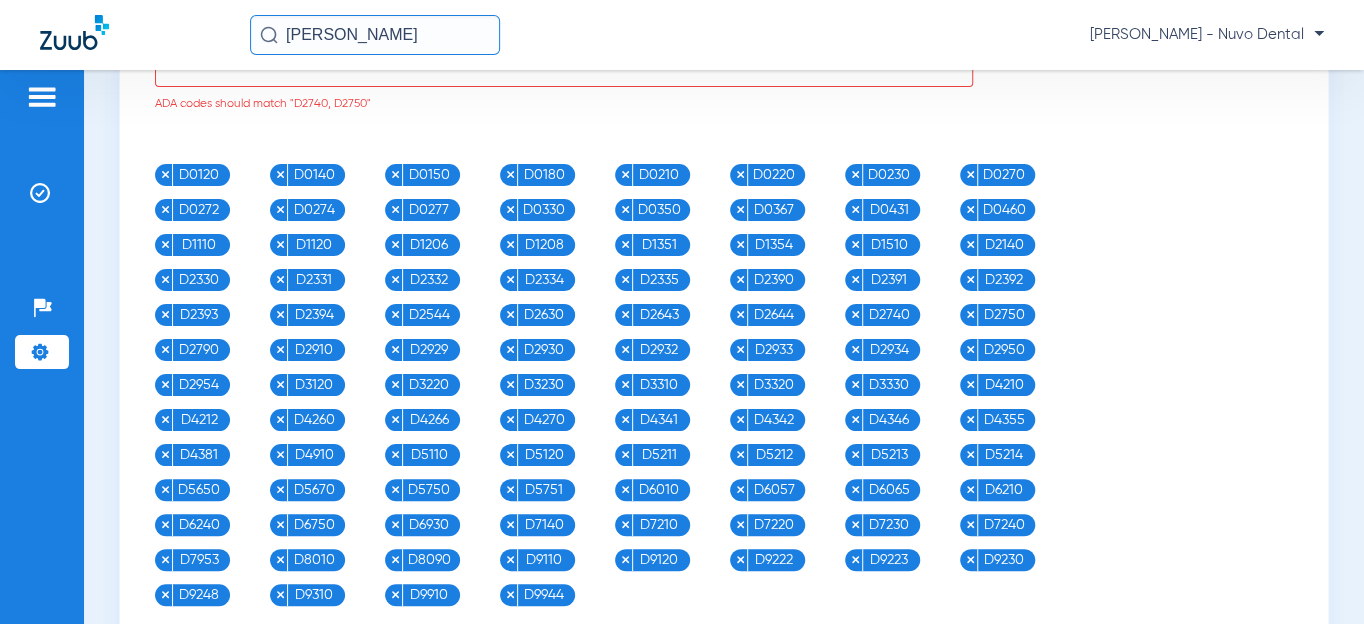type on "d" 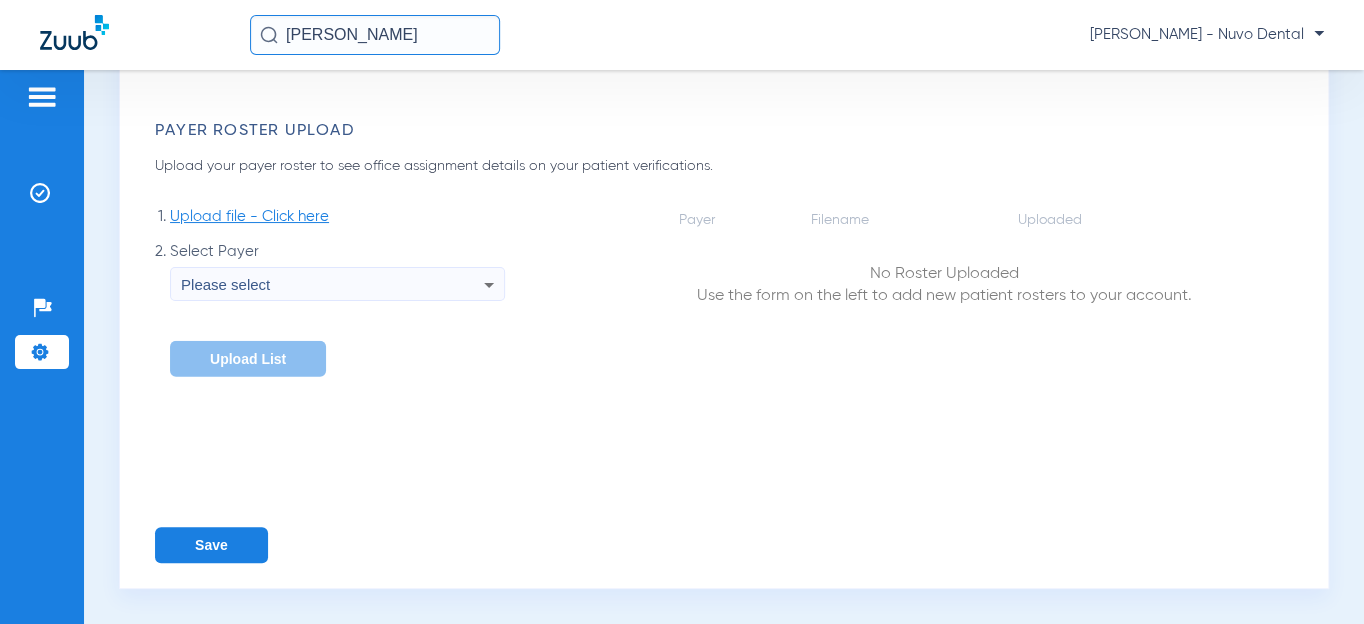 scroll, scrollTop: 2841, scrollLeft: 0, axis: vertical 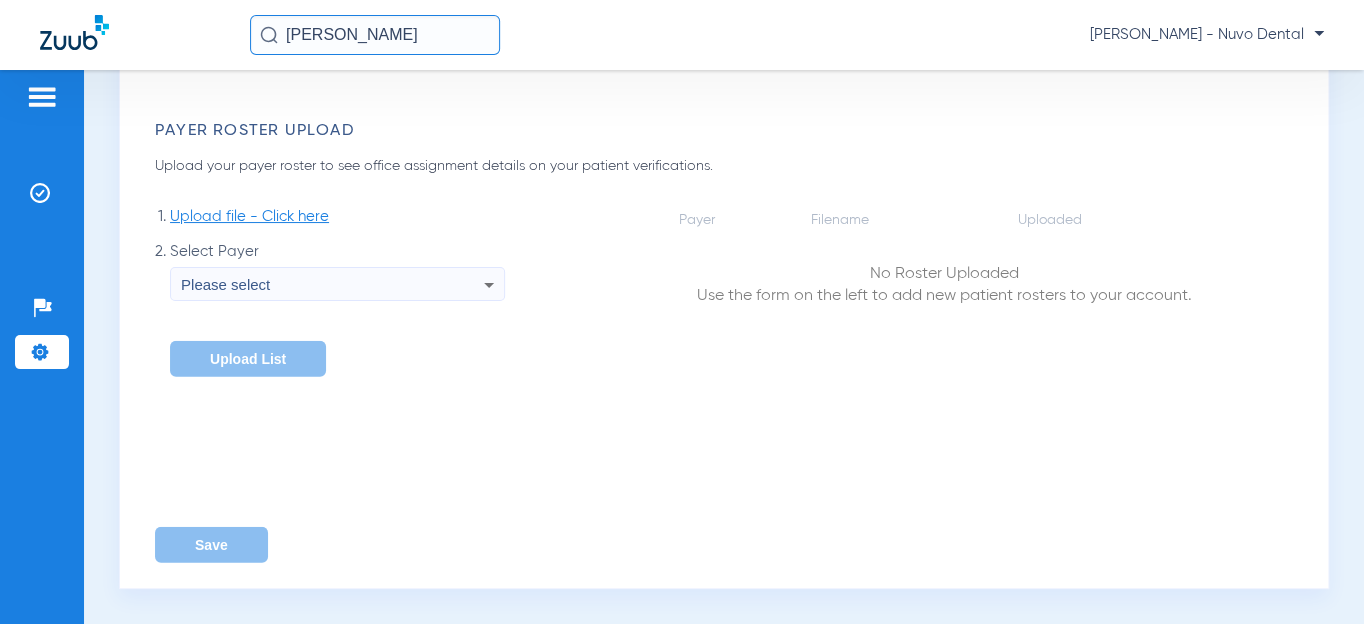 type 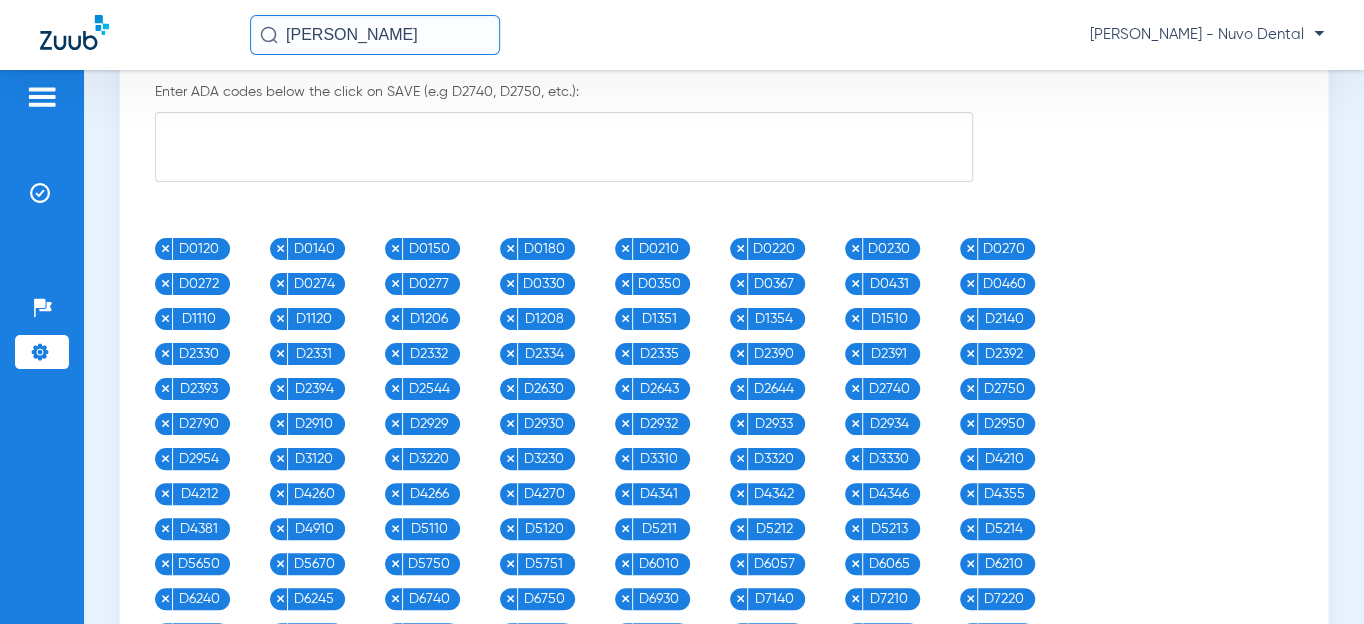scroll, scrollTop: 1387, scrollLeft: 0, axis: vertical 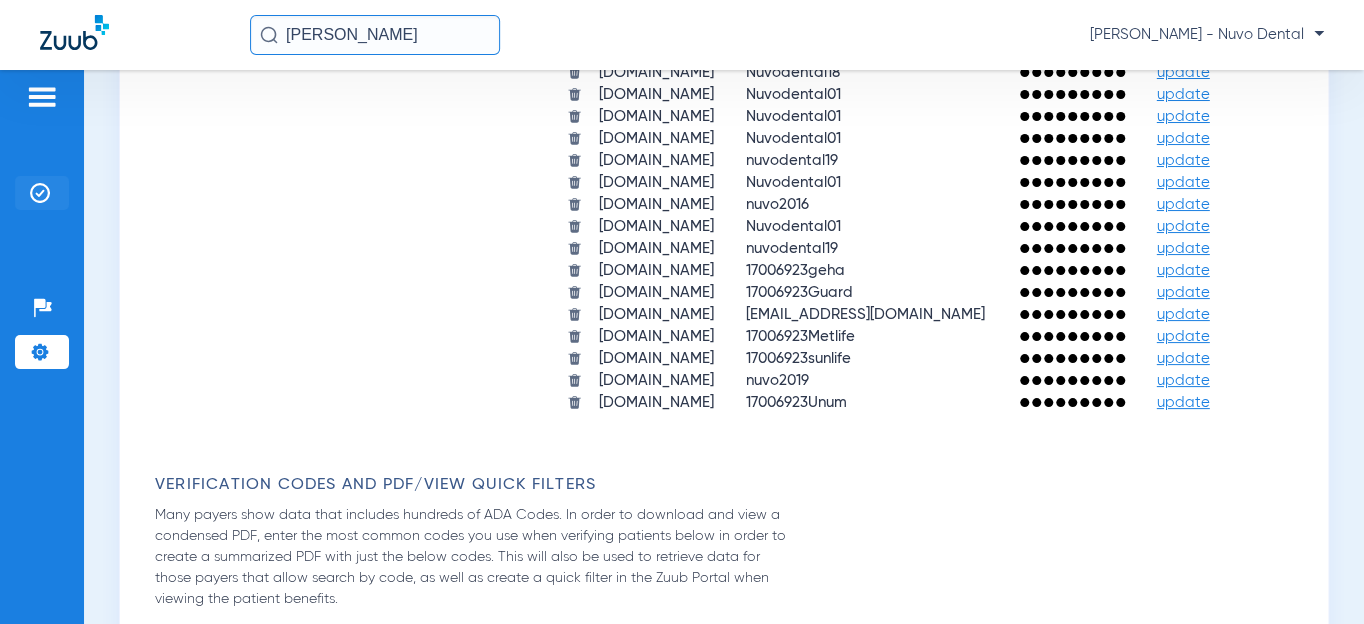 click 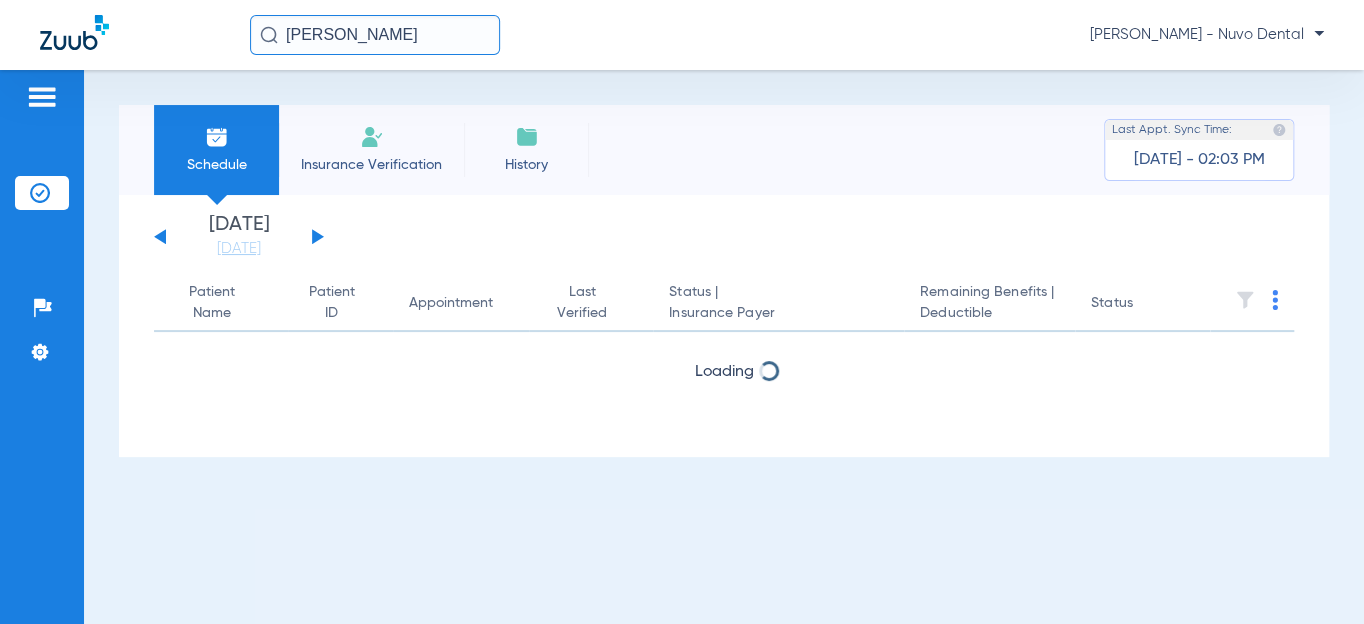 scroll, scrollTop: 0, scrollLeft: 0, axis: both 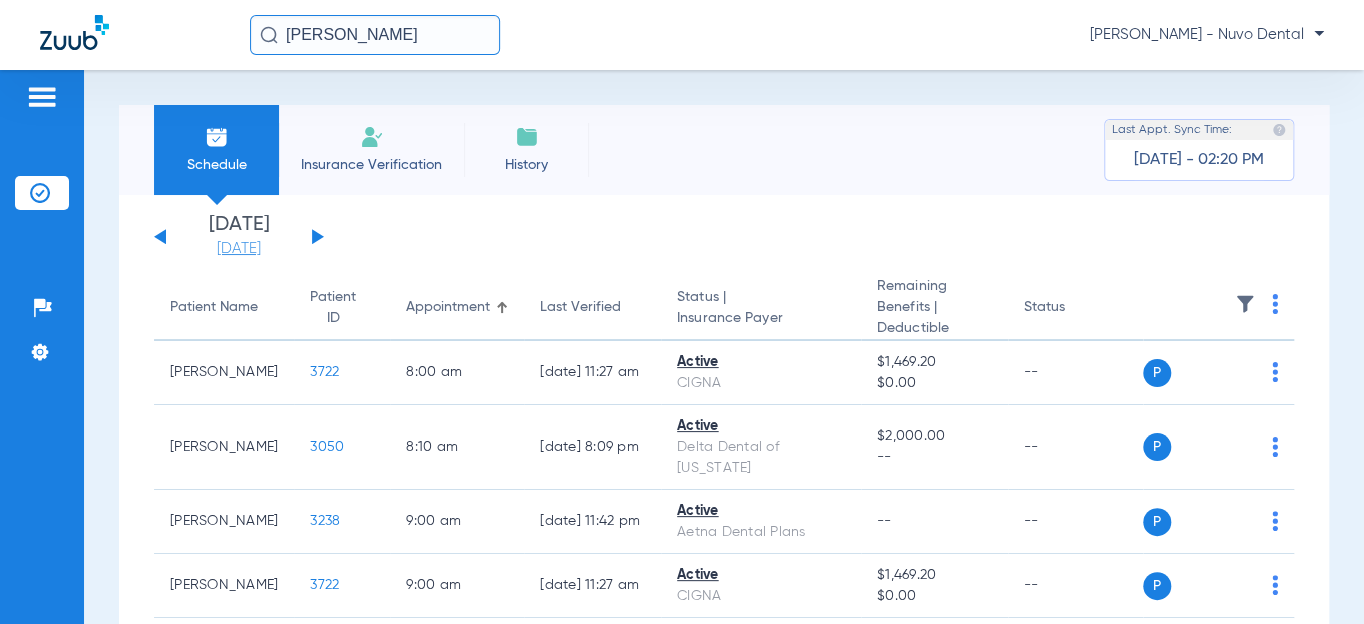 click on "[DATE]" 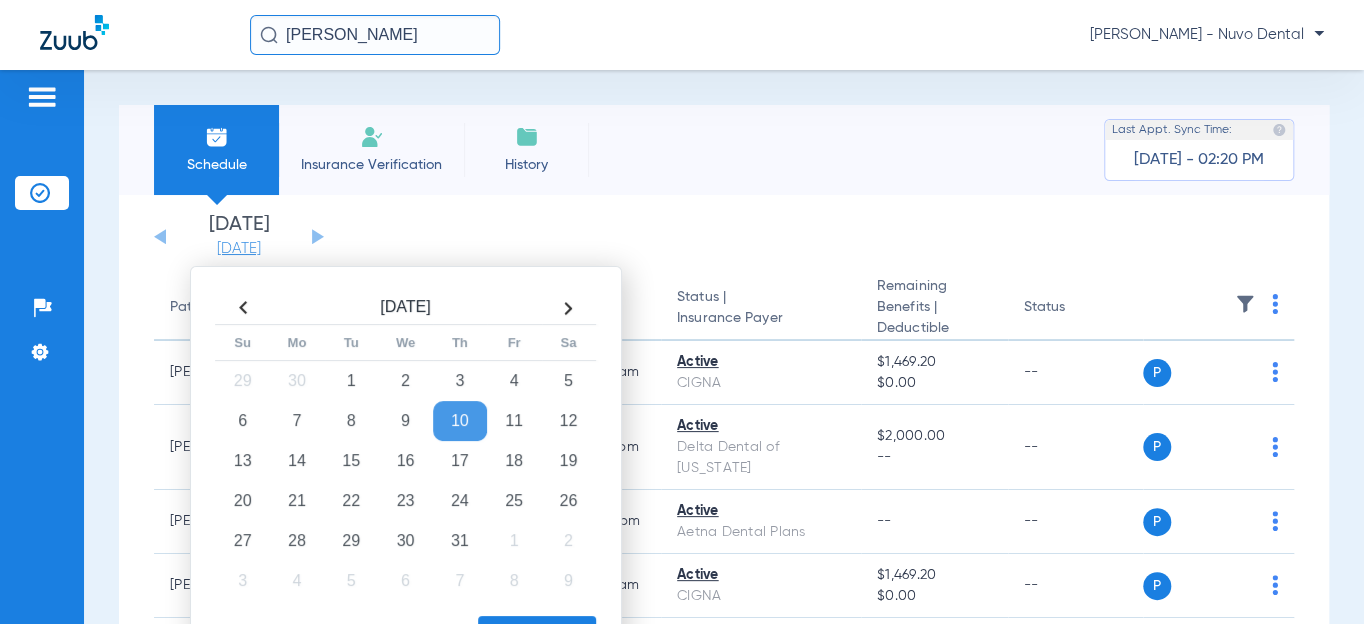 click on "[DATE]" 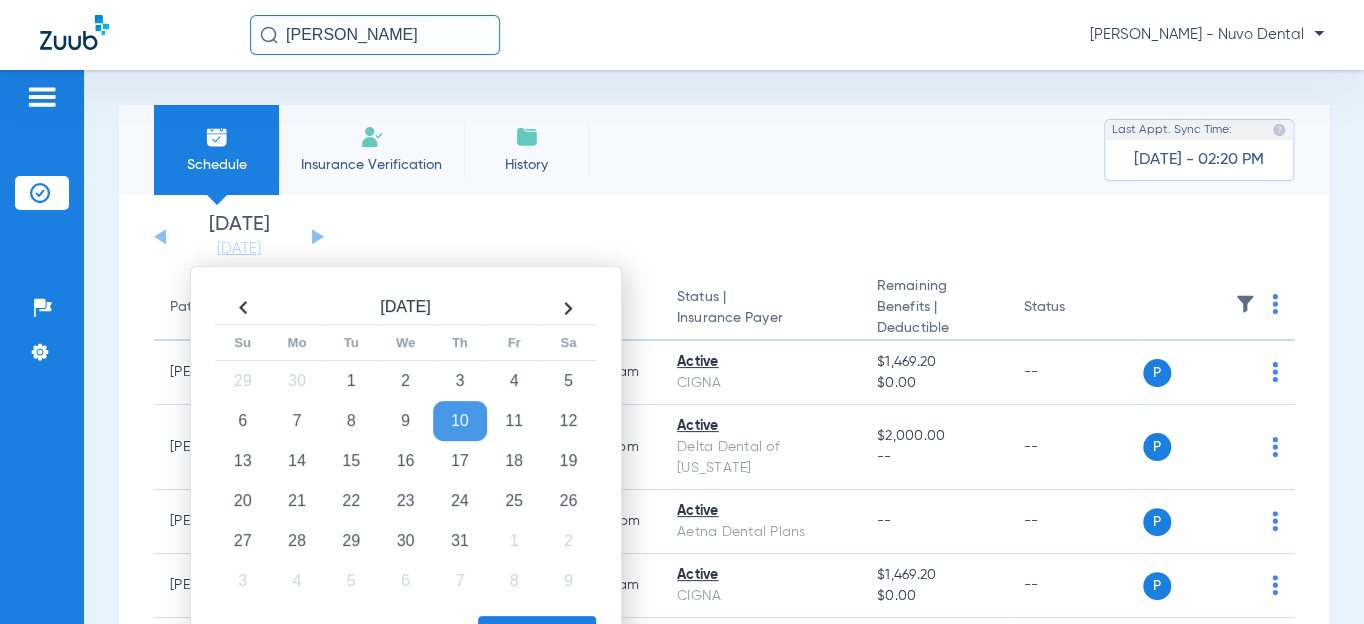 click on "[DATE]   [DATE]   [DATE]   [DATE]   [DATE]   [DATE]   [DATE]   [DATE]   [DATE]   [DATE]   [DATE]   [DATE]   [DATE]   [DATE]   [DATE]   [DATE]   [DATE]   [DATE]   [DATE]   [DATE]   [DATE]   [DATE]   [DATE]   [DATE]   [DATE]   [DATE]   [DATE]   [DATE]   [DATE]   [DATE]   [DATE]   [DATE]   [DATE]   [DATE]   [DATE]   [DATE]   [DATE]   [DATE]   [DATE]   [DATE]   [DATE]   [DATE]   [DATE]   [DATE]  Su 1" 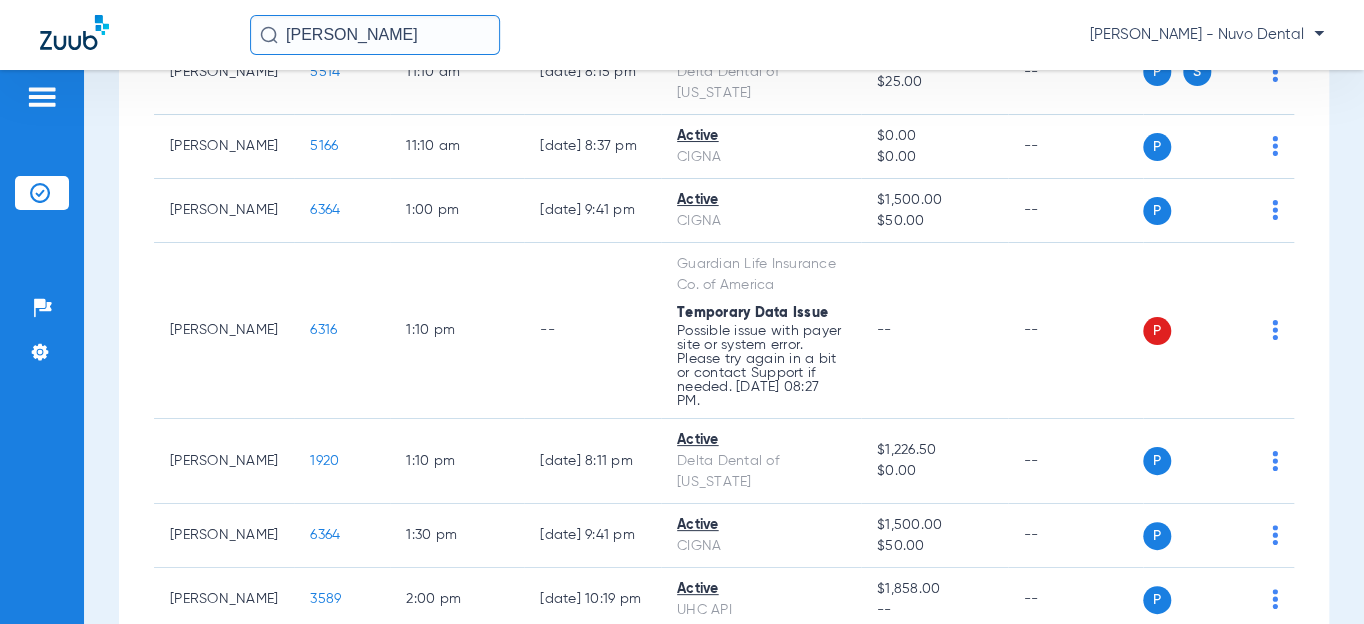 scroll, scrollTop: 1272, scrollLeft: 0, axis: vertical 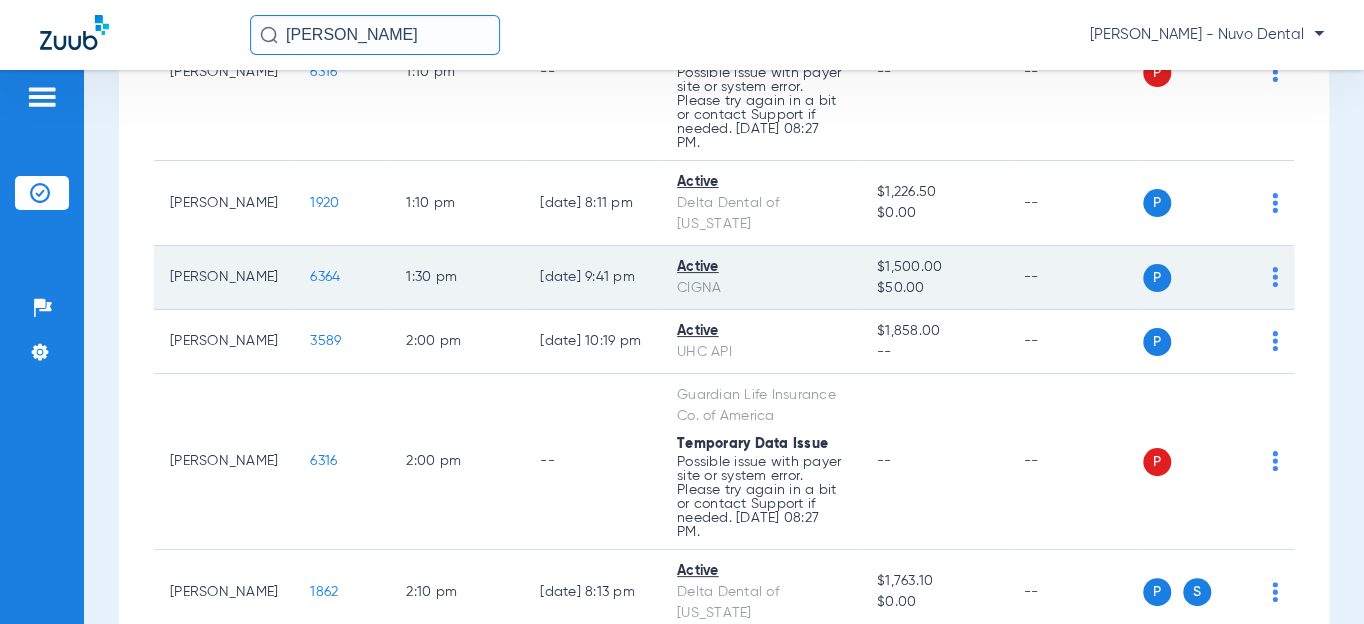 click on "6364" 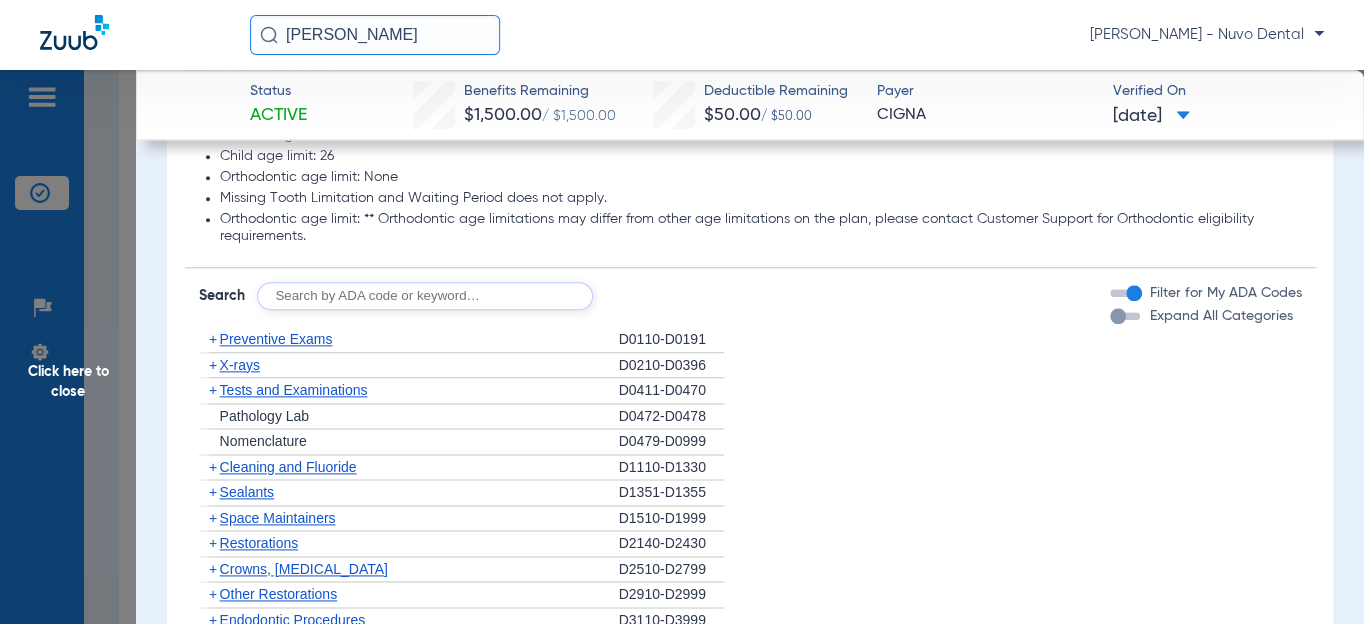 scroll, scrollTop: 1181, scrollLeft: 0, axis: vertical 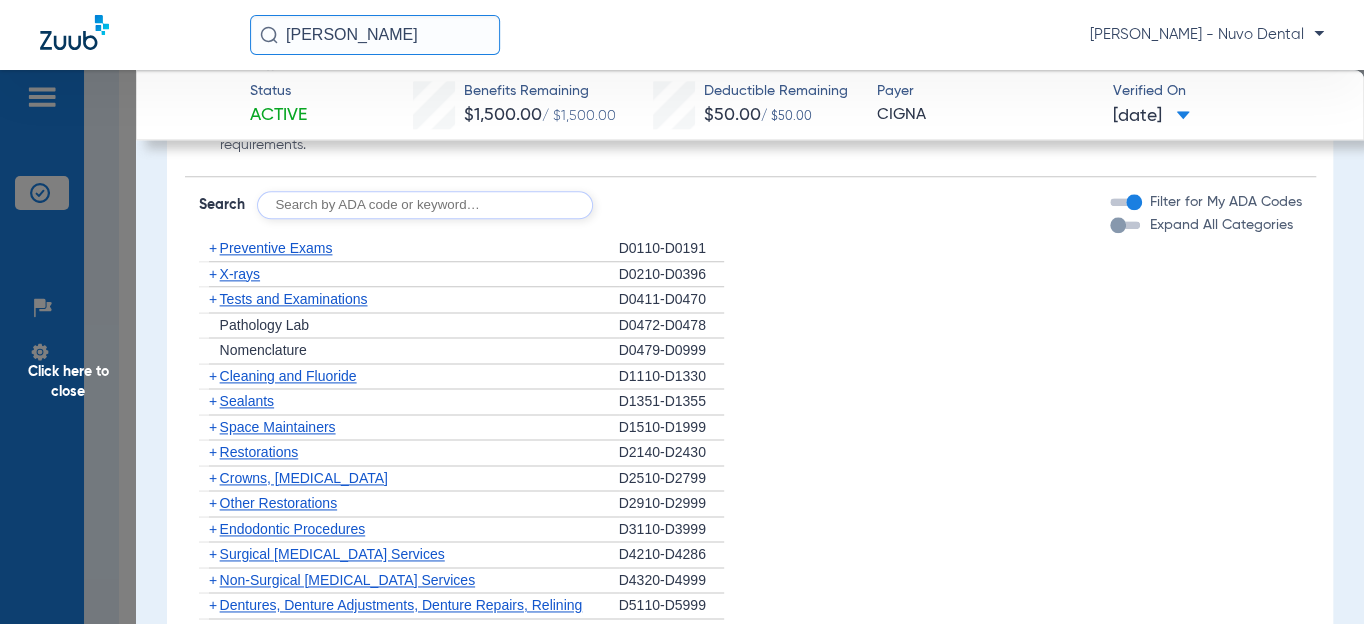 click on "Restorations" 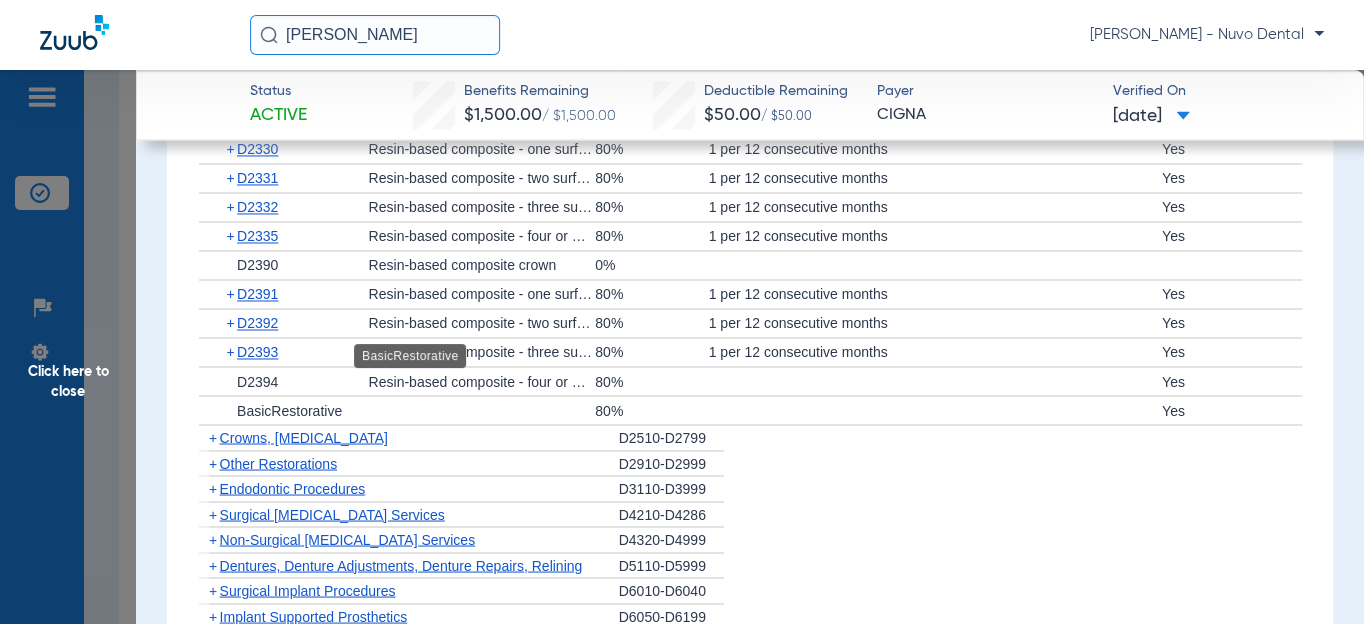 scroll, scrollTop: 1545, scrollLeft: 0, axis: vertical 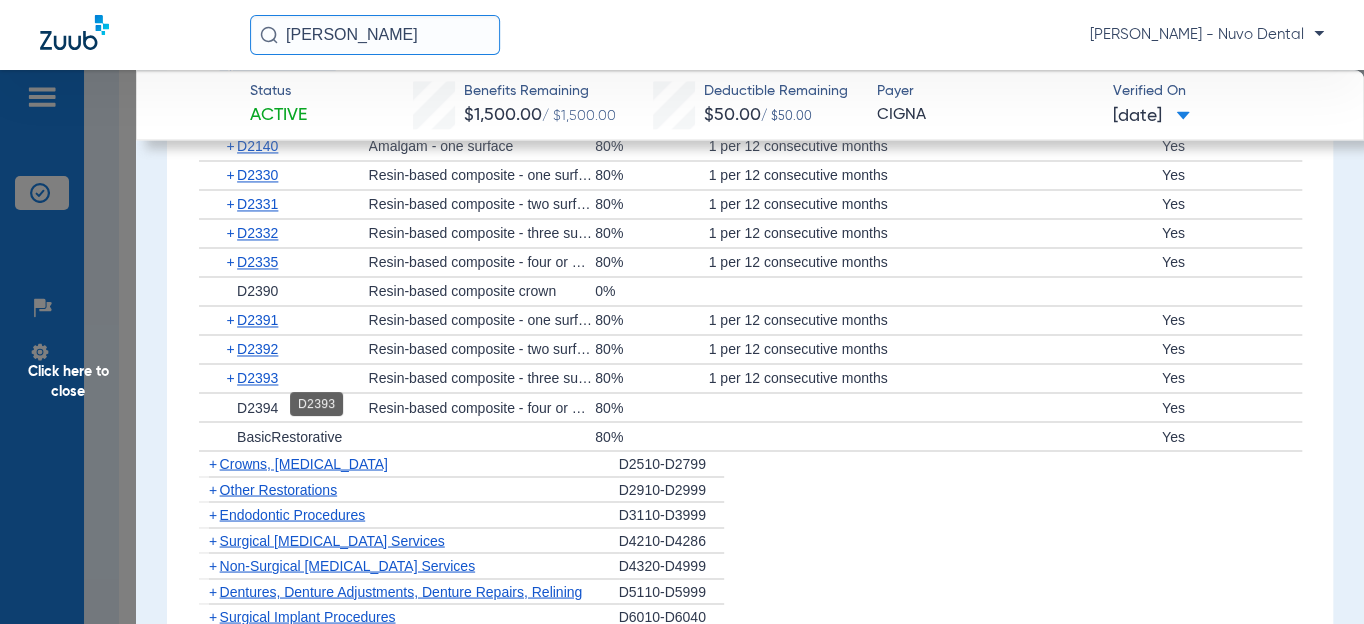 click on "D2393" 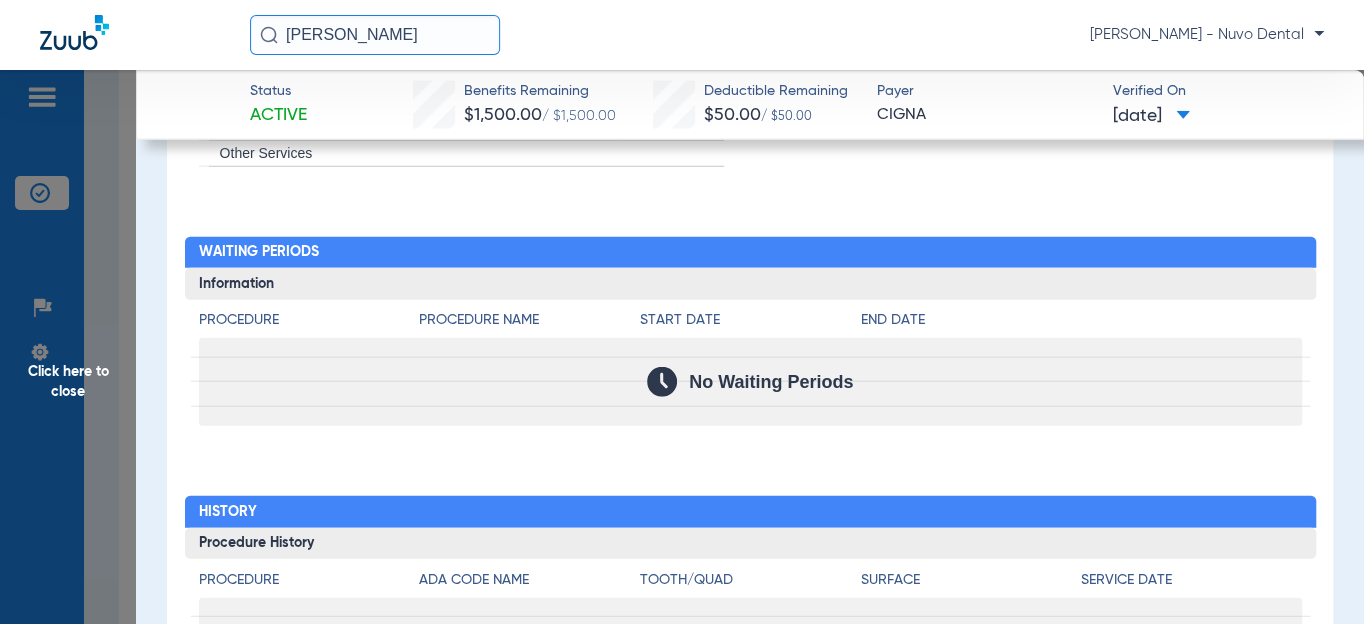 scroll, scrollTop: 2512, scrollLeft: 0, axis: vertical 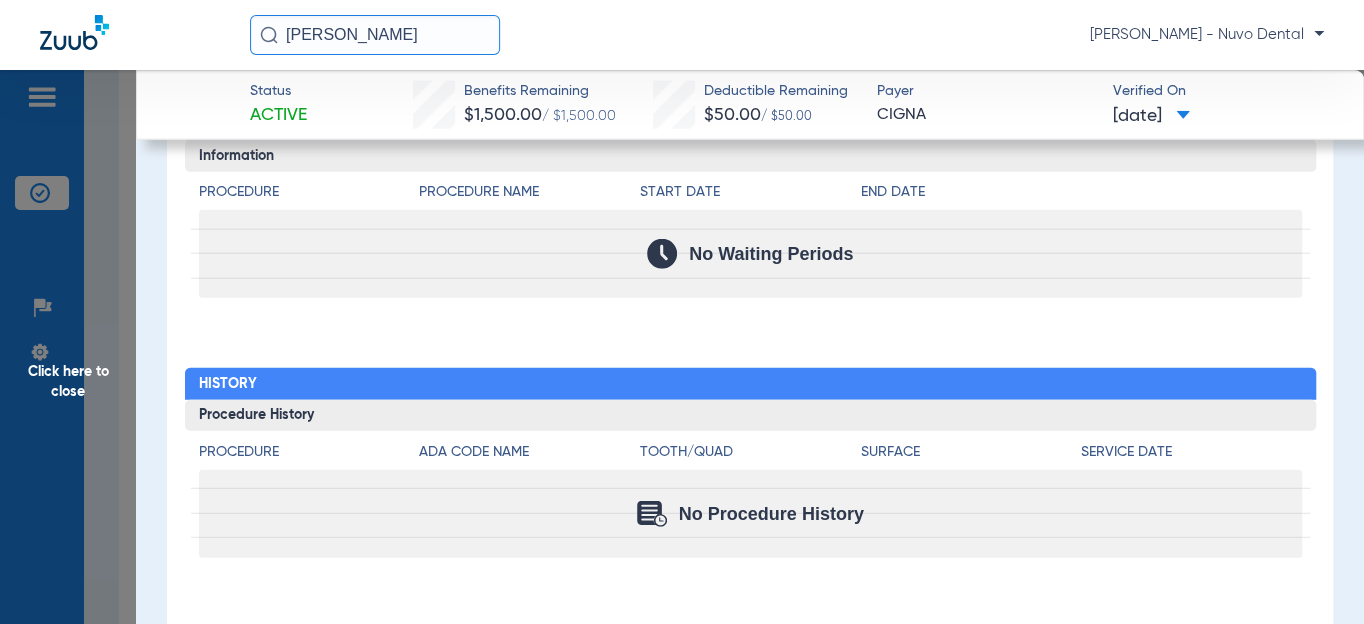 drag, startPoint x: 280, startPoint y: 18, endPoint x: 205, endPoint y: 15, distance: 75.059975 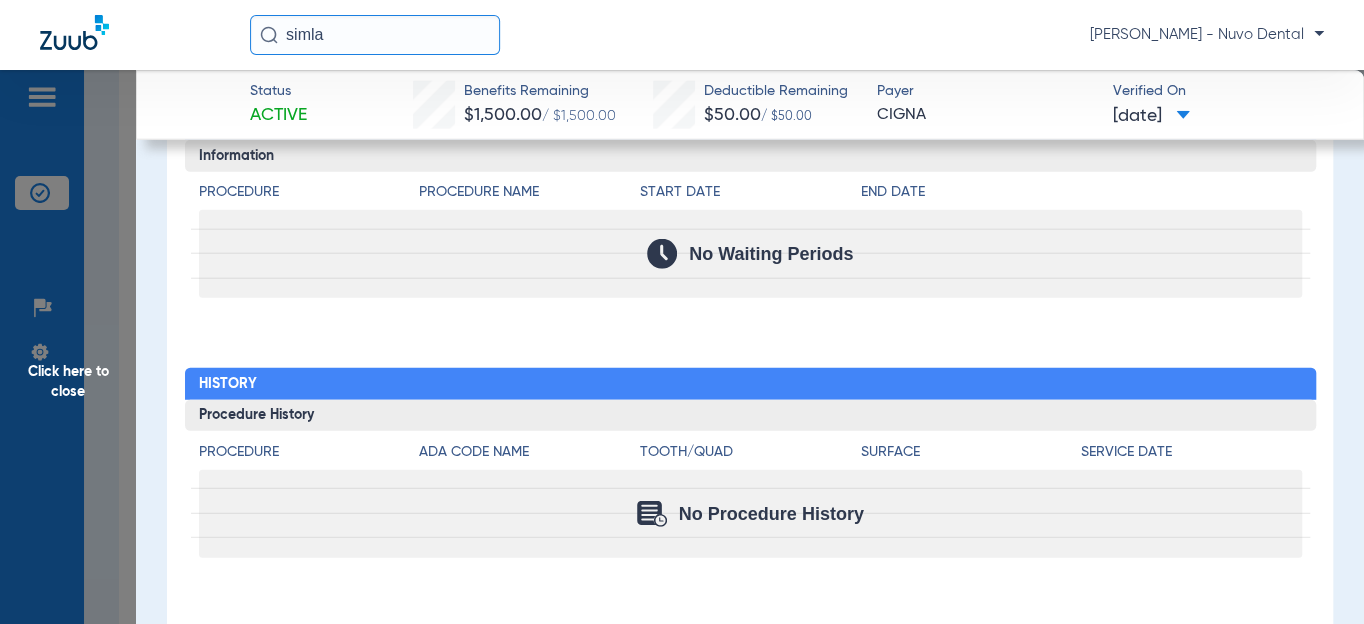 type on "simla" 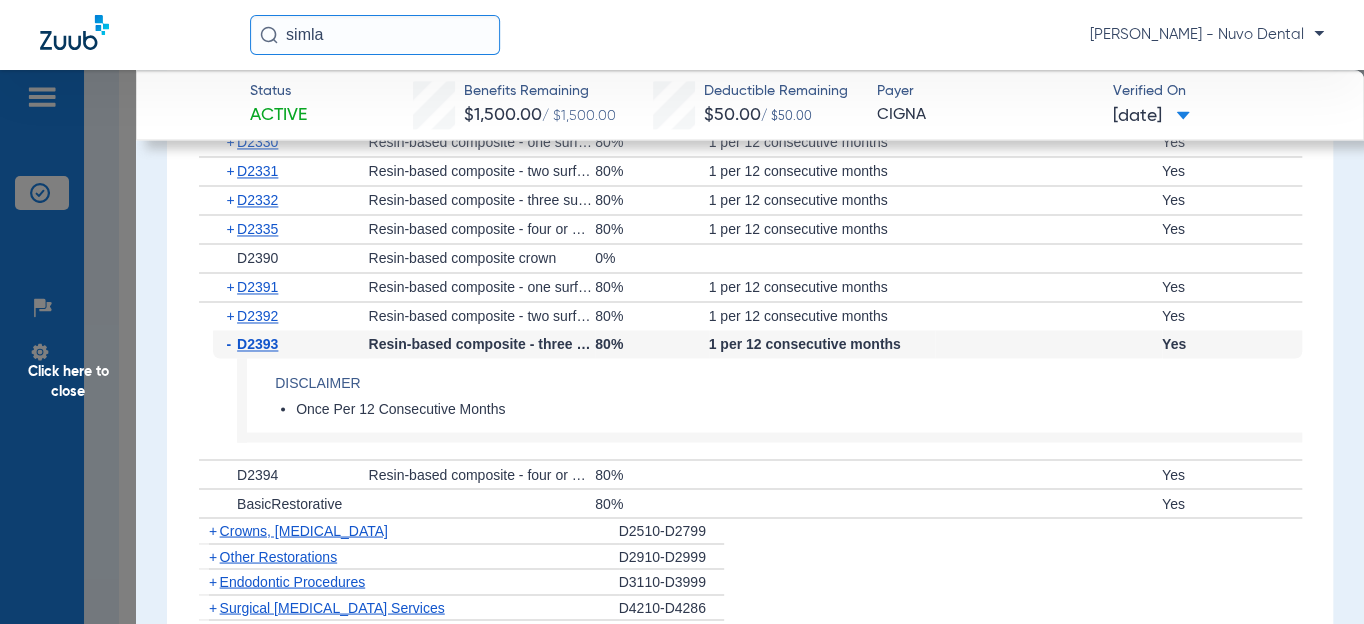 scroll, scrollTop: 1512, scrollLeft: 0, axis: vertical 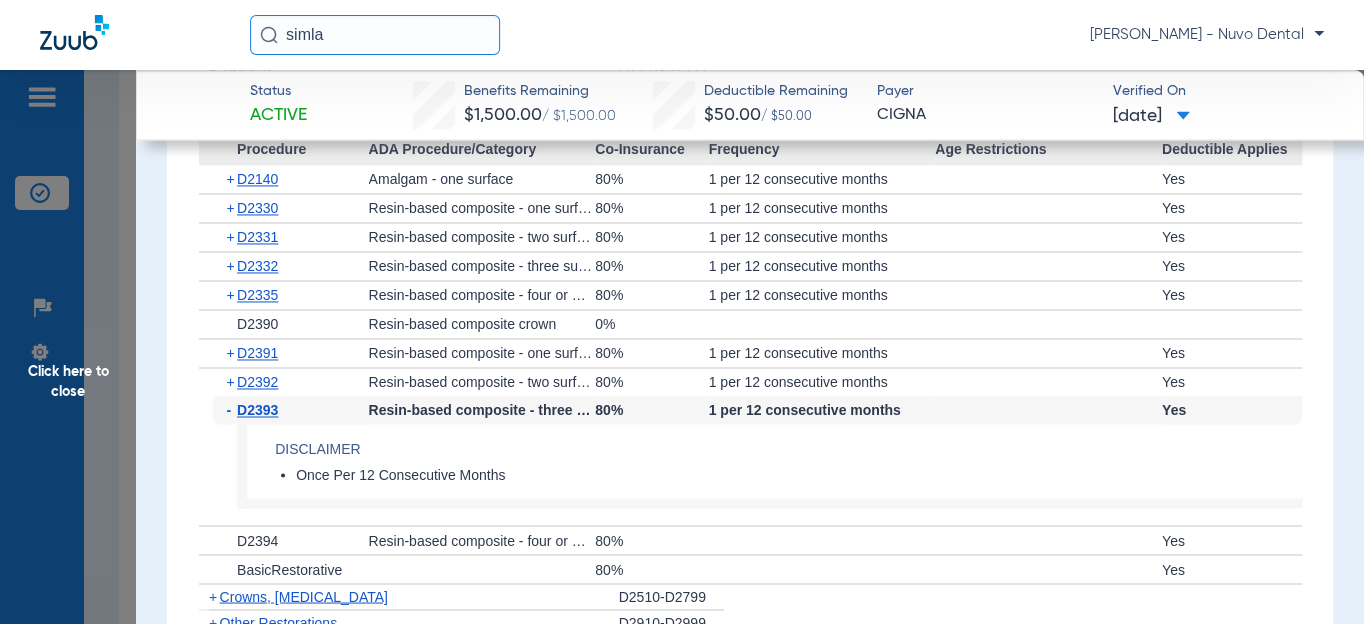 click on "simla" 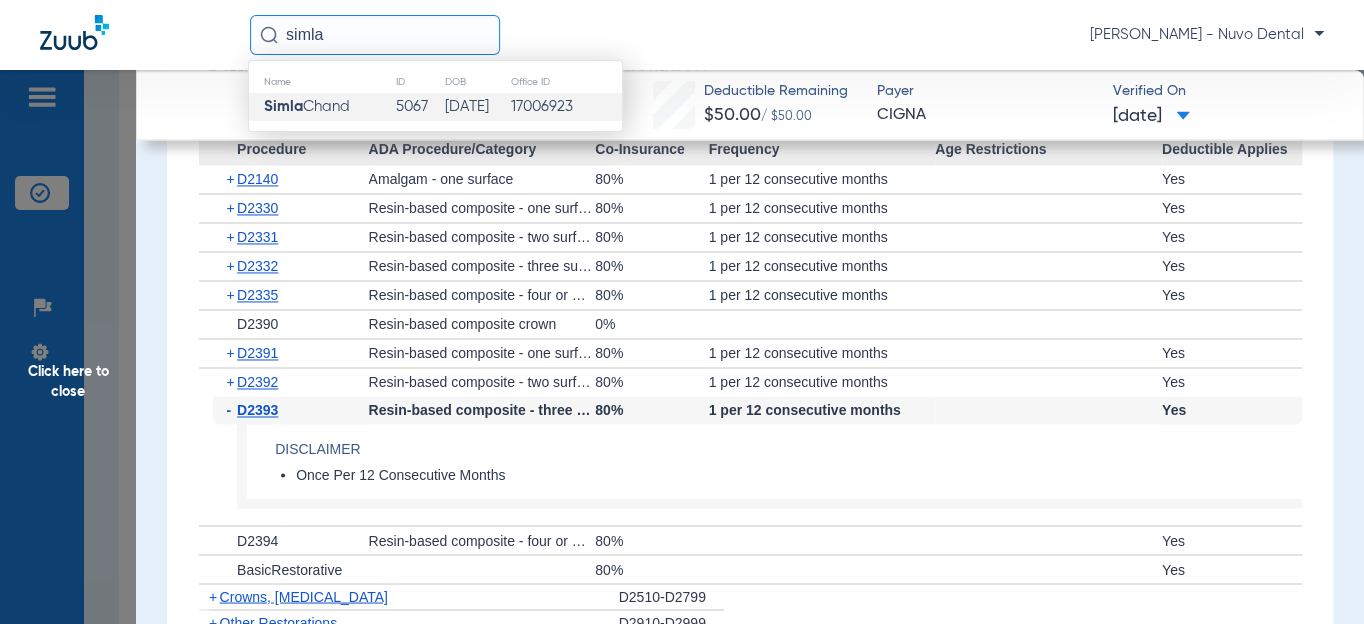 click on "[PERSON_NAME]" 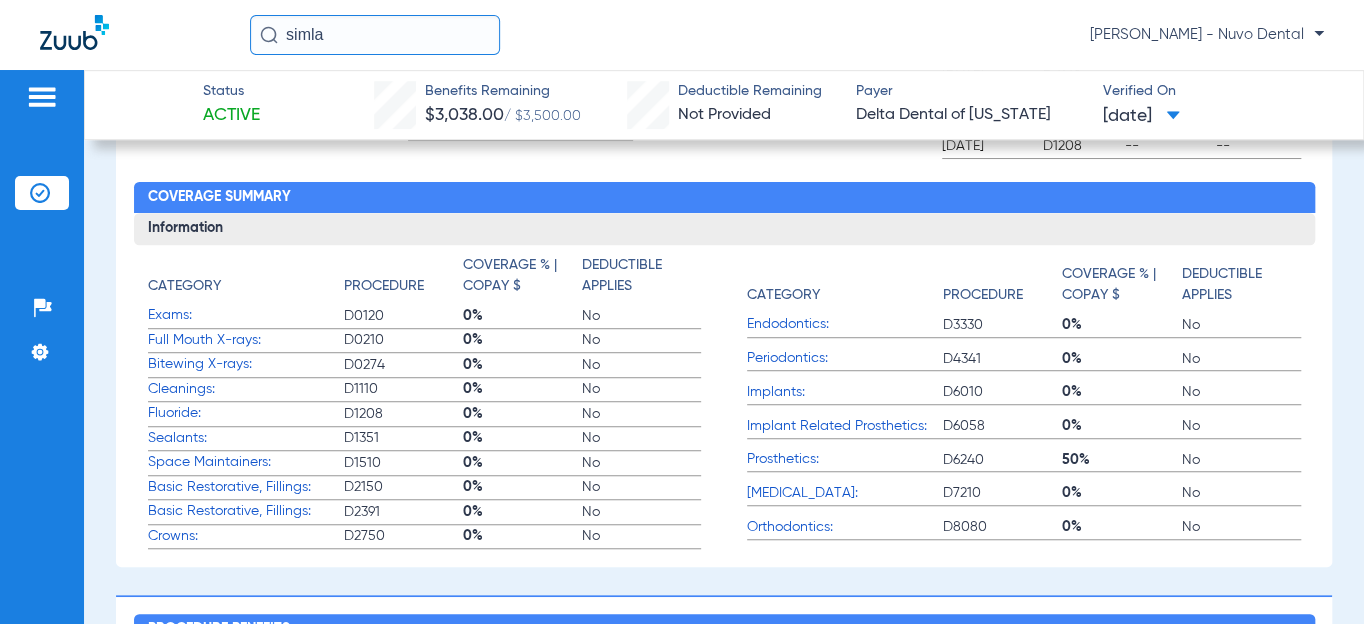 scroll, scrollTop: 1181, scrollLeft: 0, axis: vertical 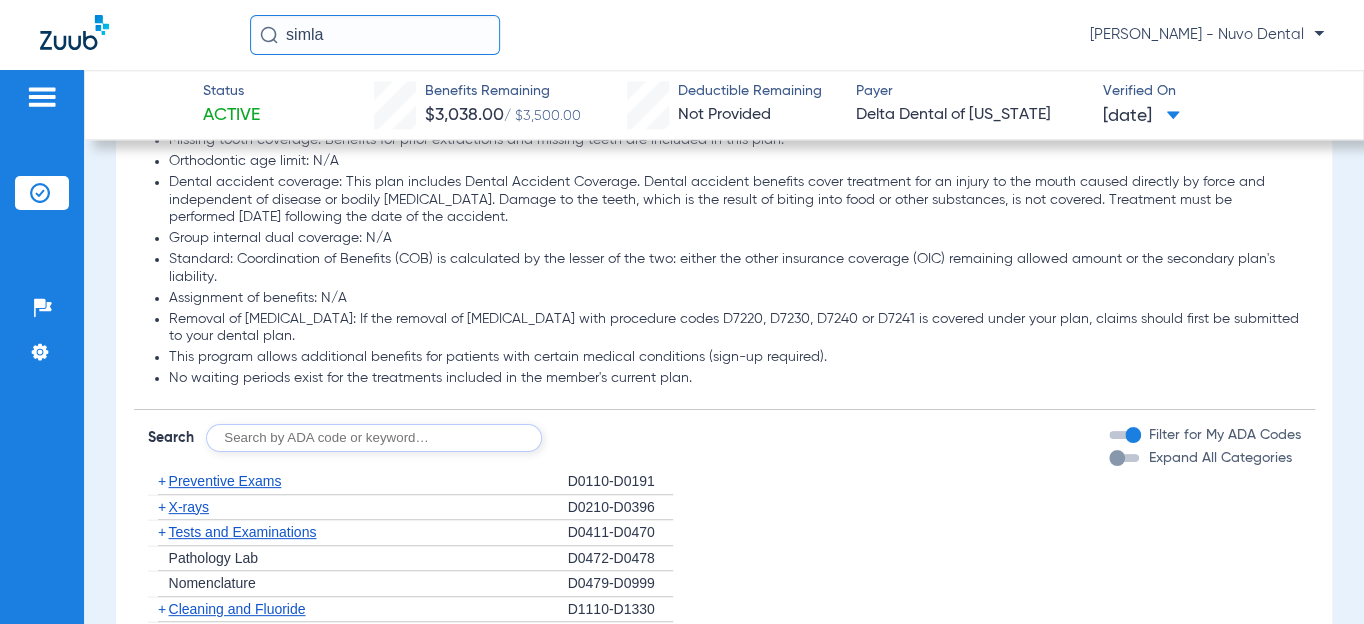 click 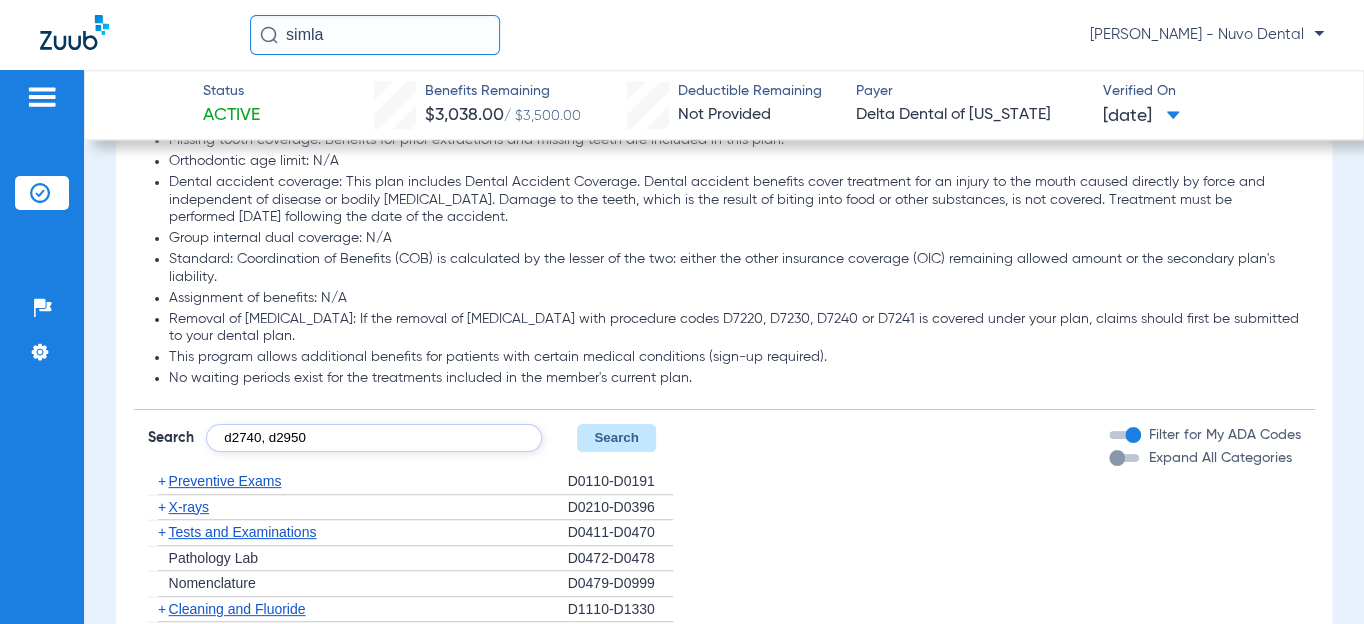 type on "d2740, d2950" 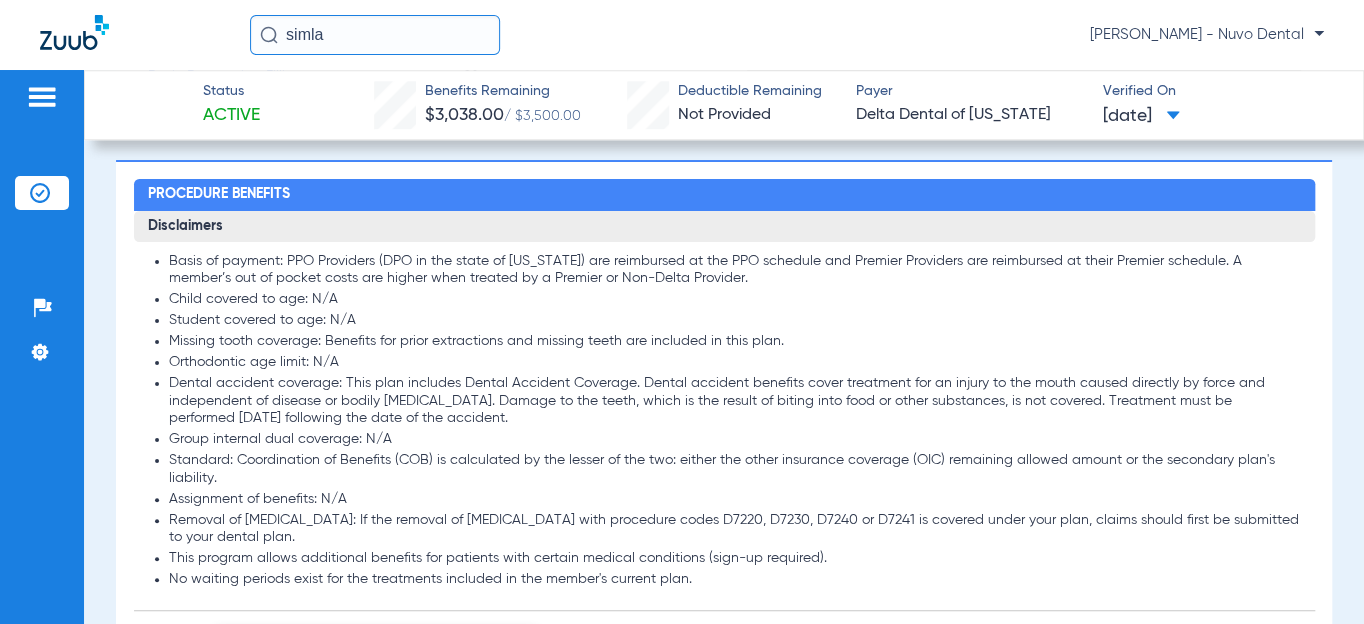 scroll, scrollTop: 1000, scrollLeft: 0, axis: vertical 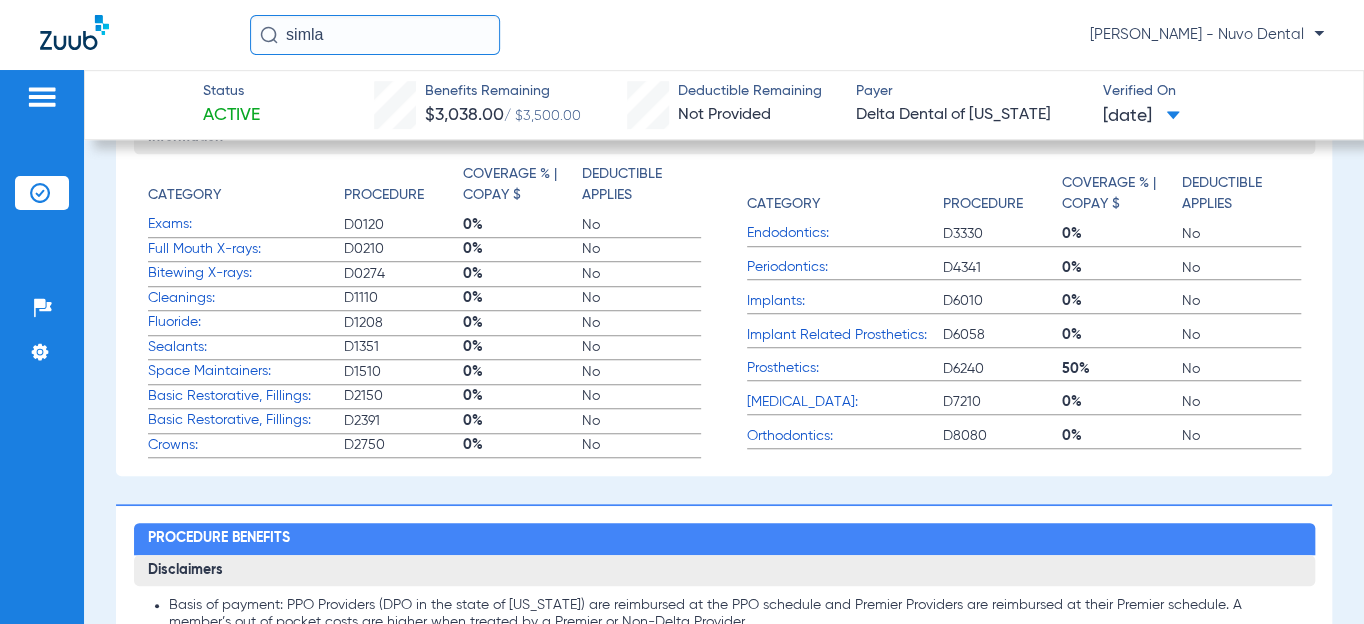 drag, startPoint x: 377, startPoint y: 41, endPoint x: 21, endPoint y: 6, distance: 357.71637 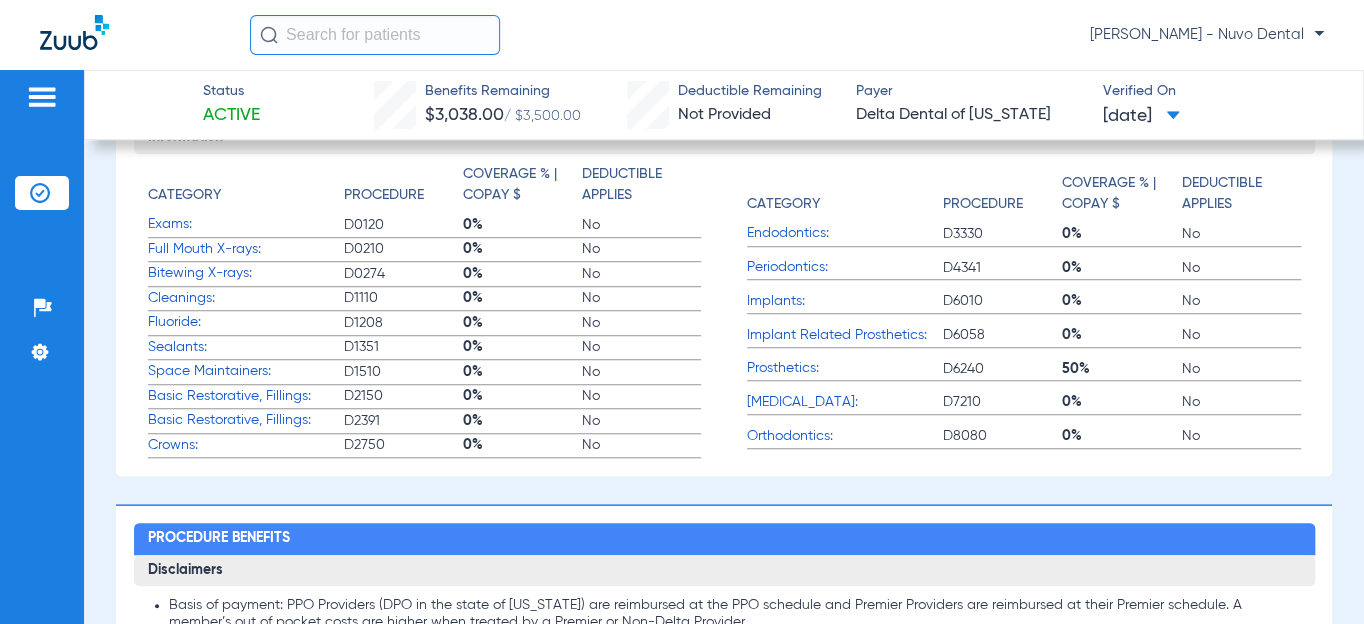 type 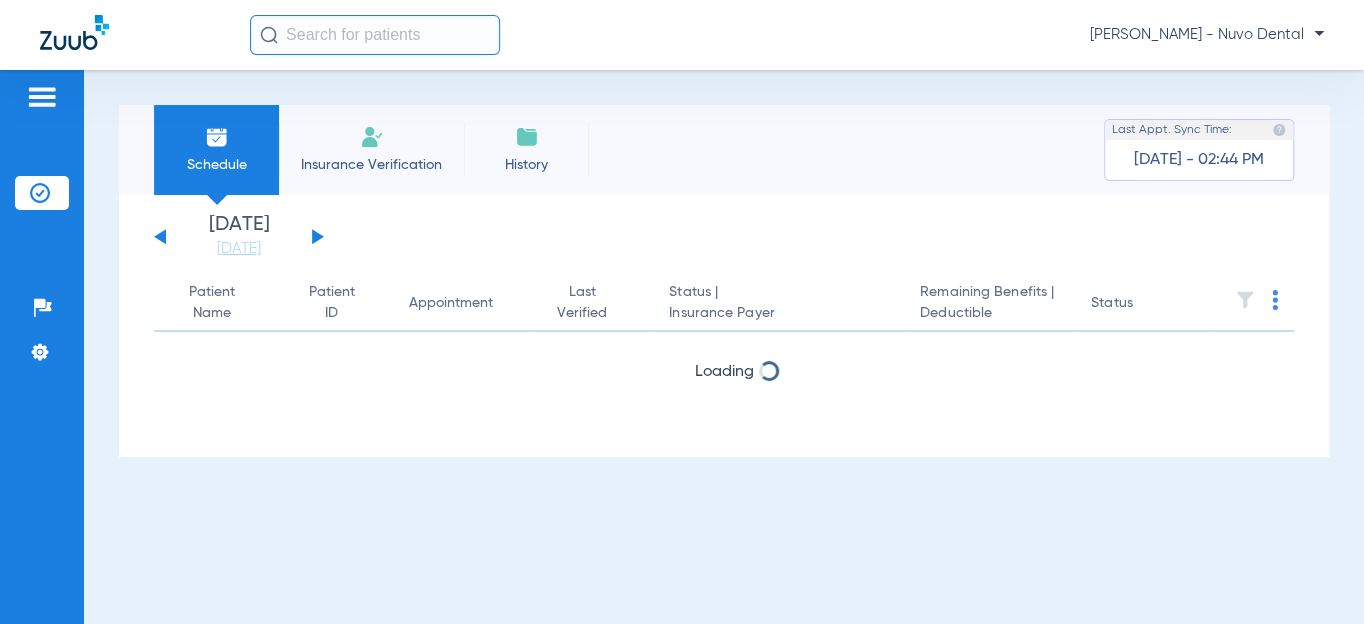 scroll, scrollTop: 0, scrollLeft: 0, axis: both 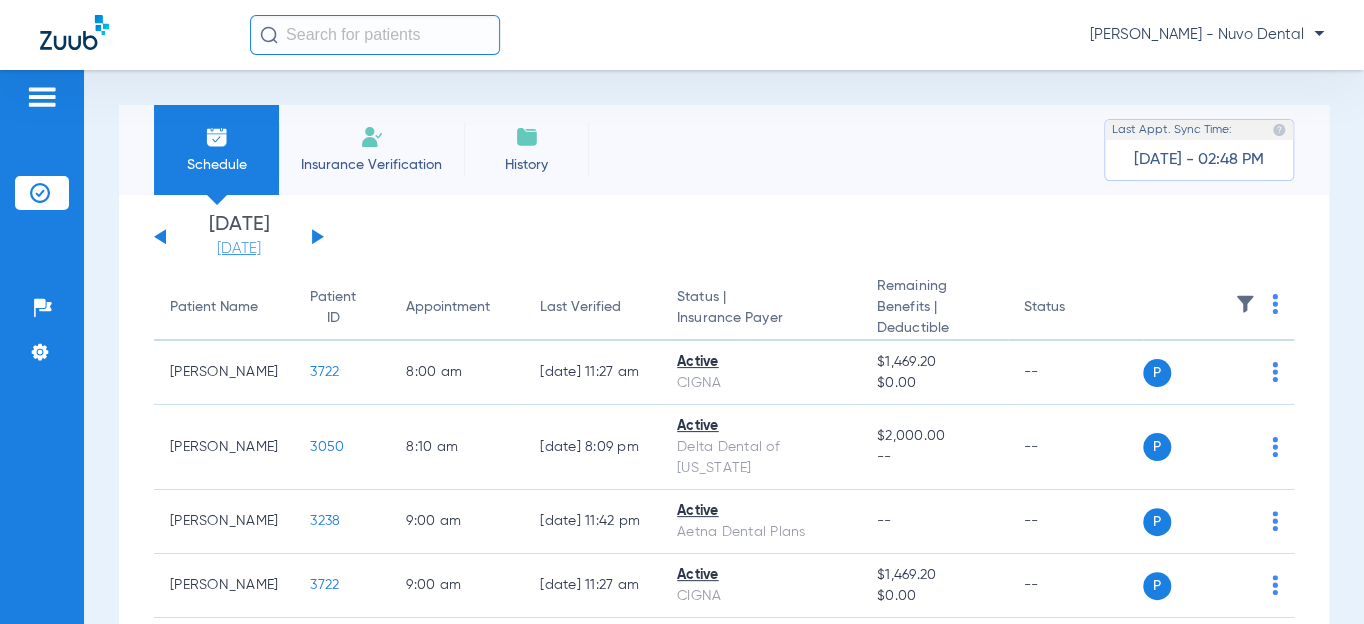 click on "[DATE]" 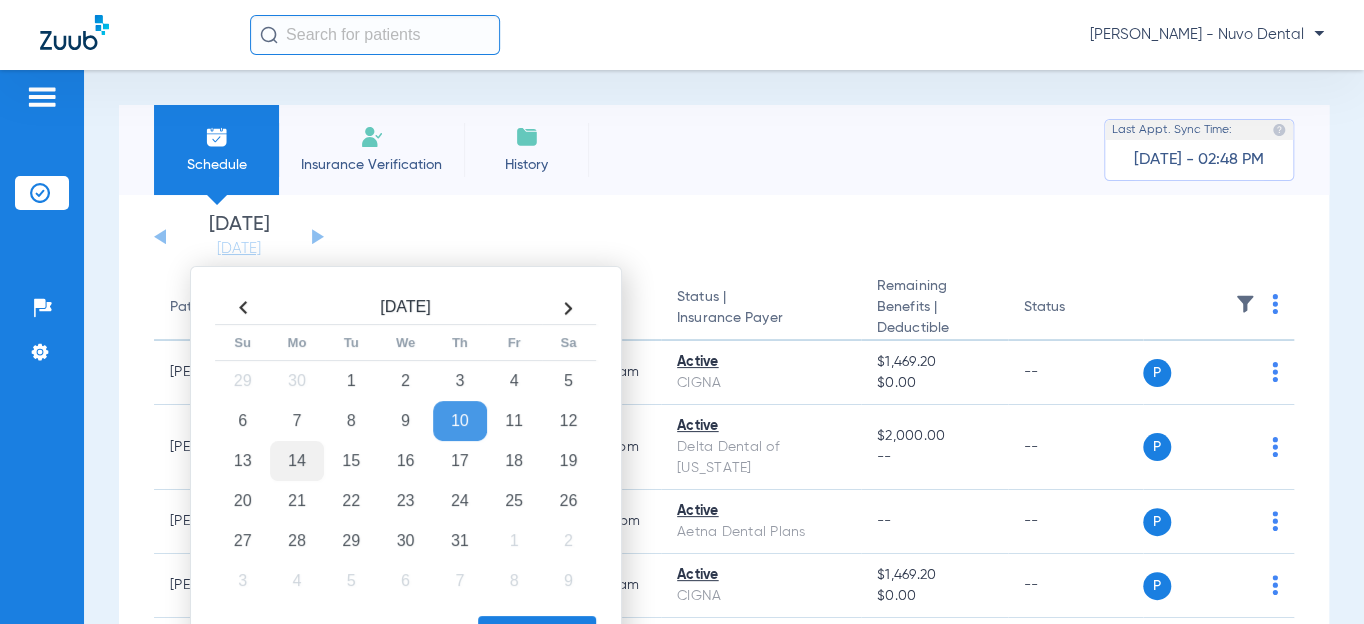 click on "14" 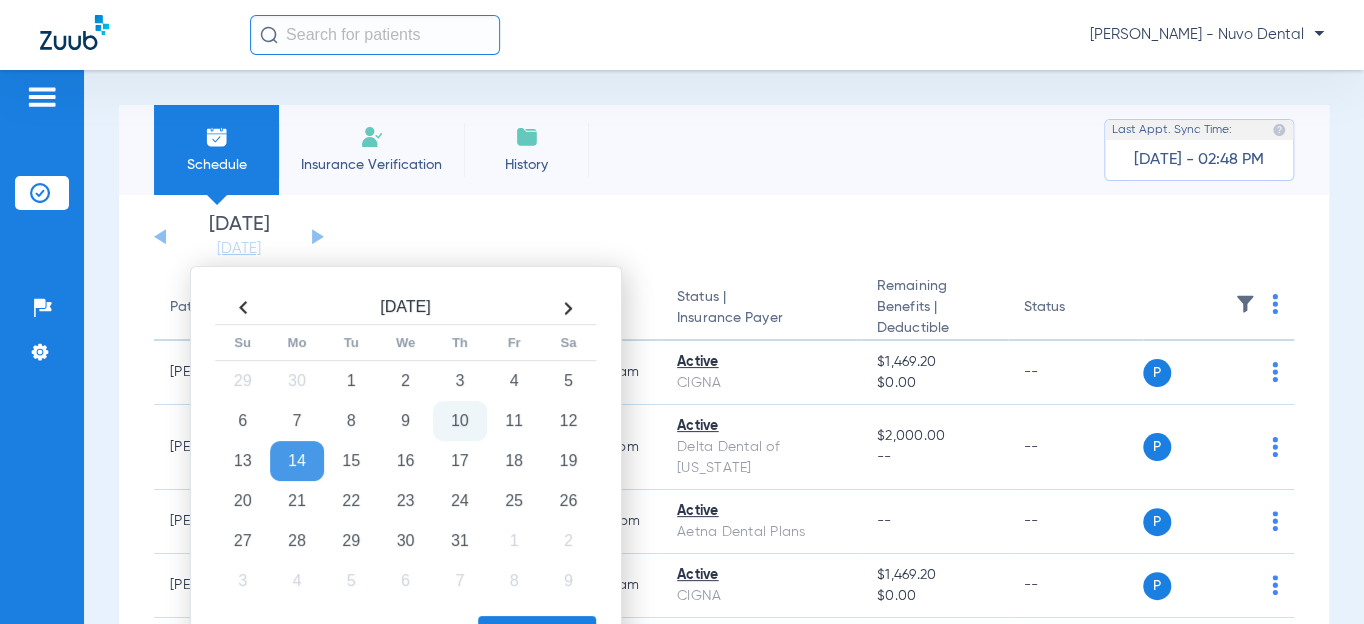click on "Apply" 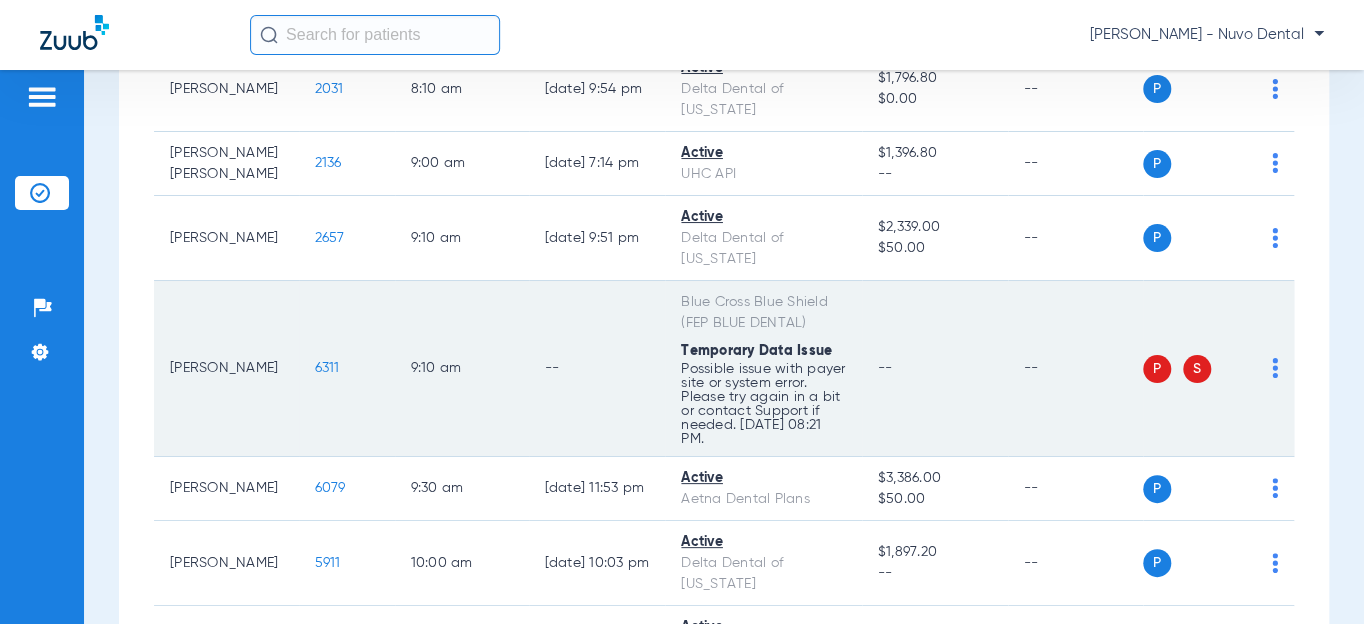 scroll, scrollTop: 454, scrollLeft: 0, axis: vertical 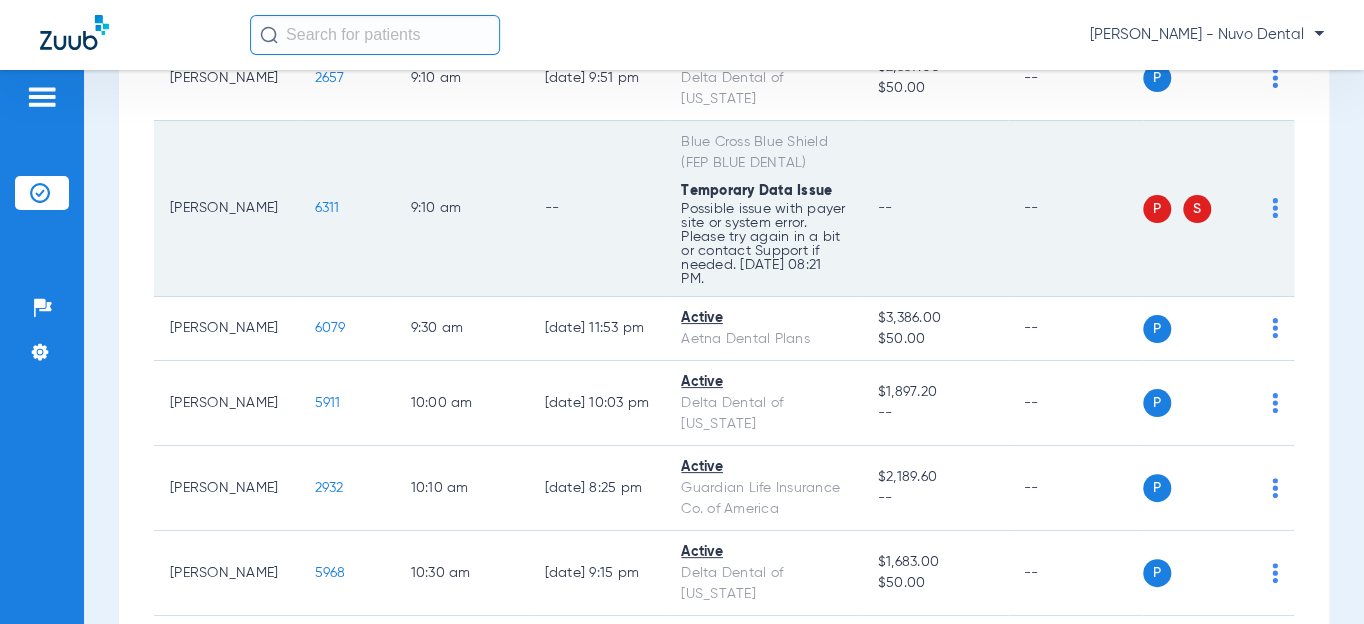 click on "6311" 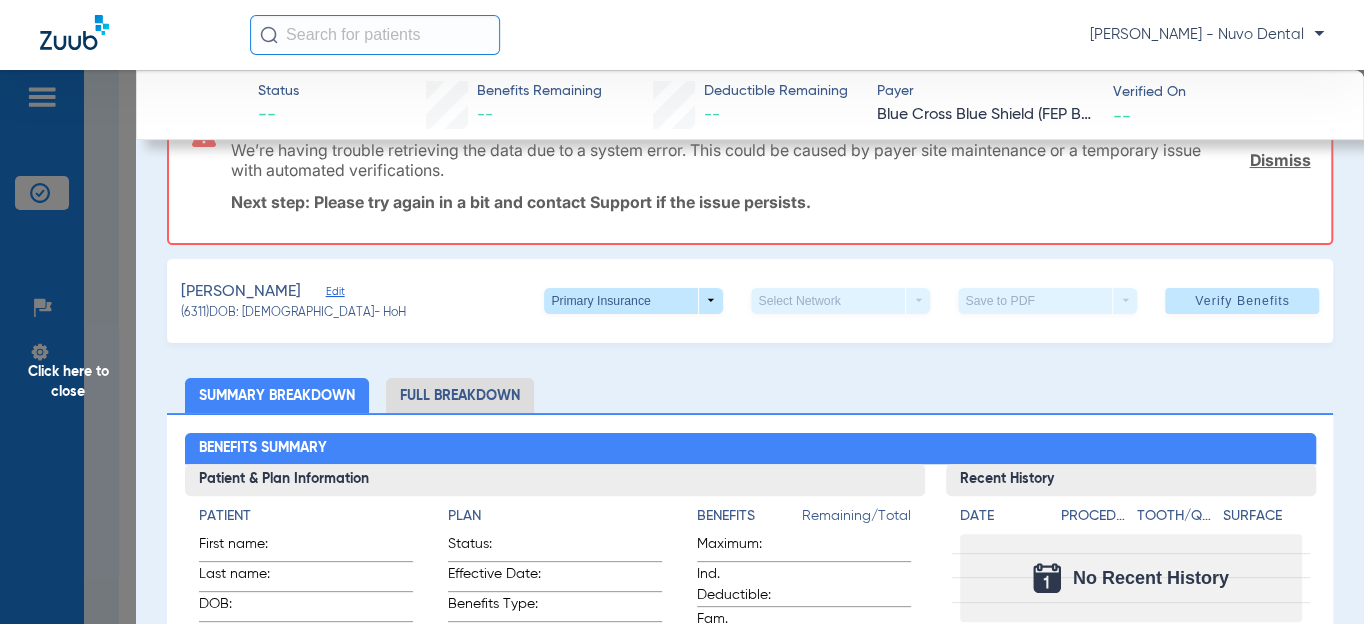 scroll, scrollTop: 0, scrollLeft: 0, axis: both 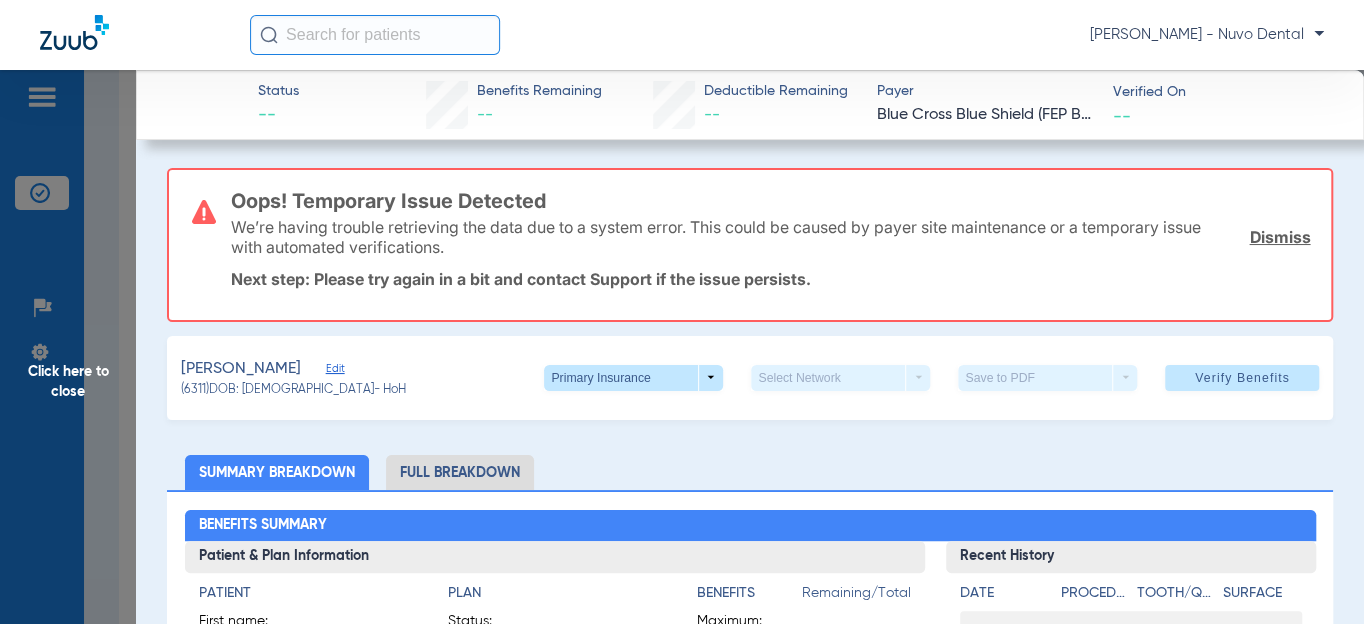 click on "We’re having trouble retrieving the data due to a system error. This could be caused by payer site maintenance or a temporary issue with automated verifications.  Dismiss" 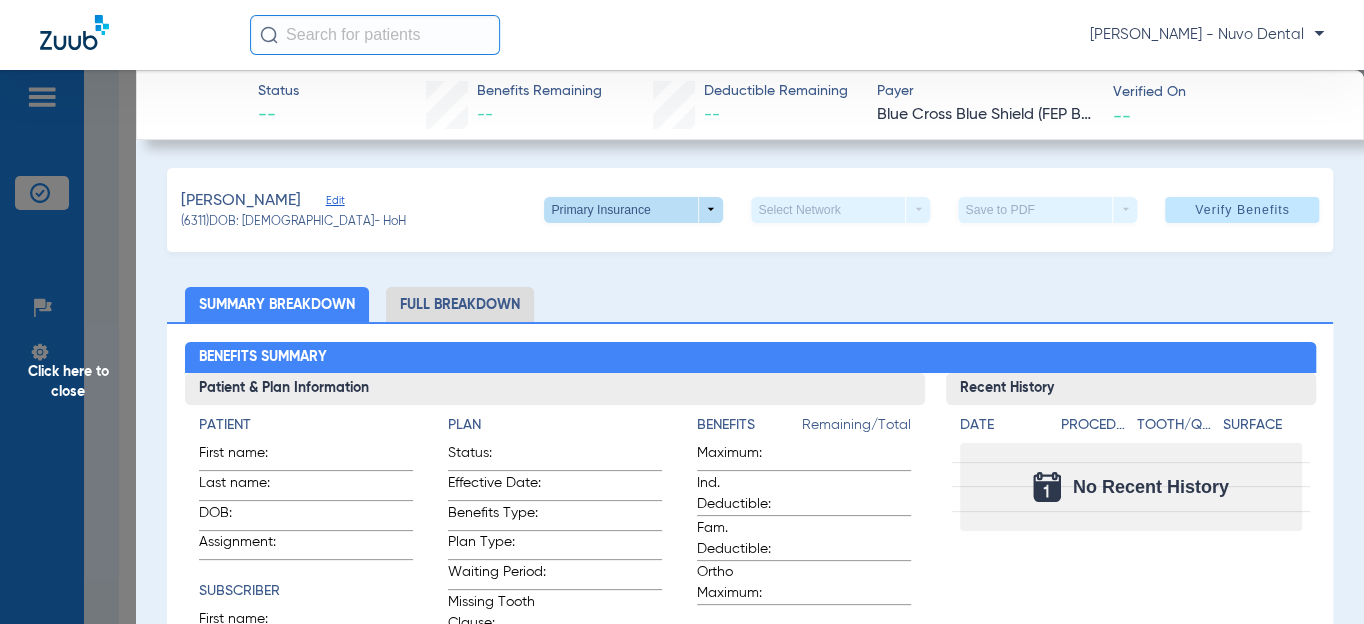 click 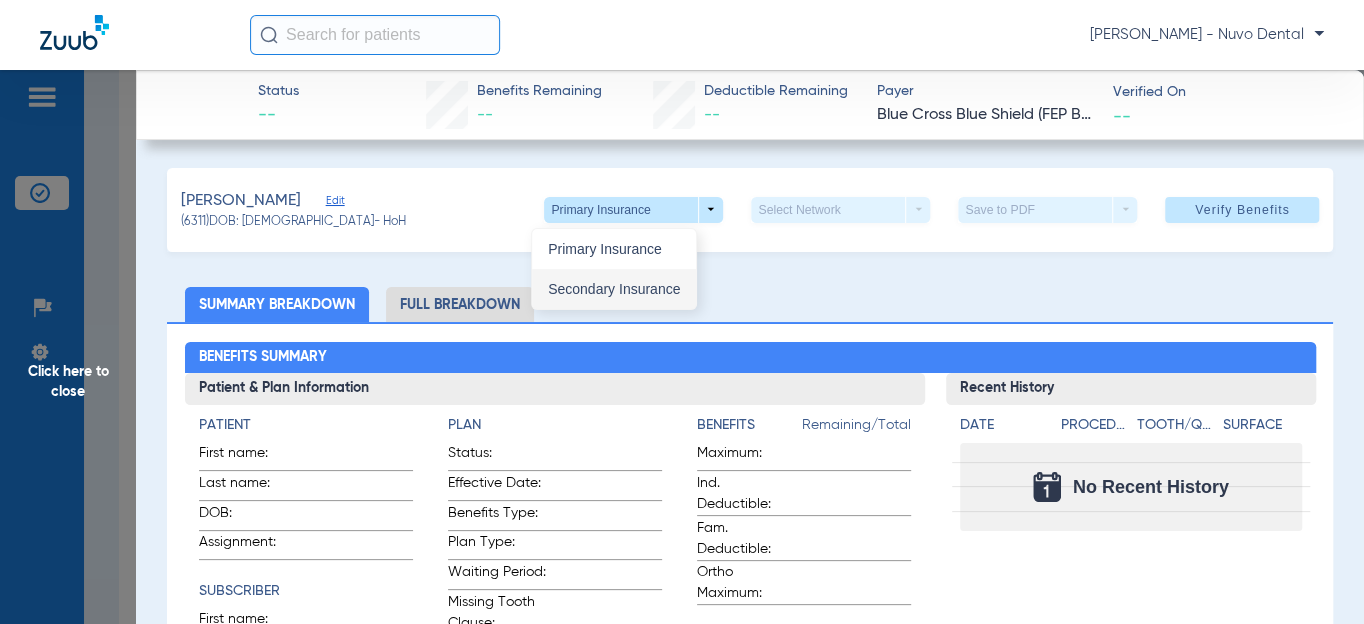 click on "Secondary Insurance" at bounding box center [614, 289] 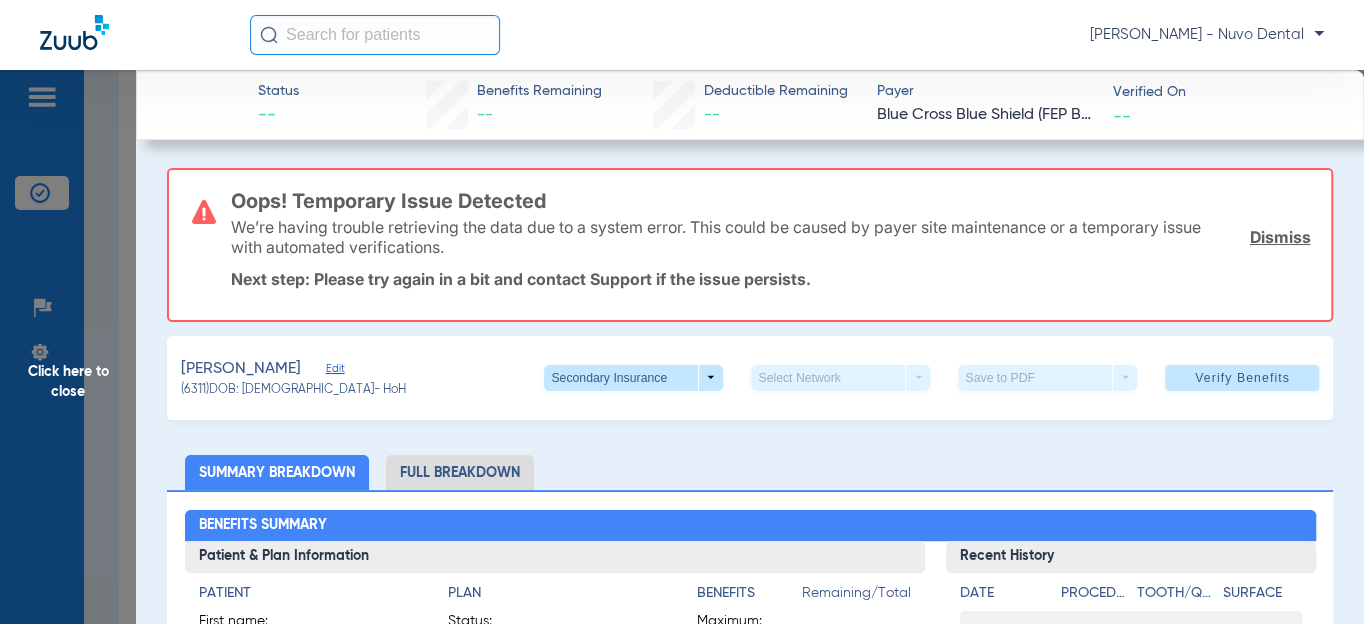click on "Click here to close" 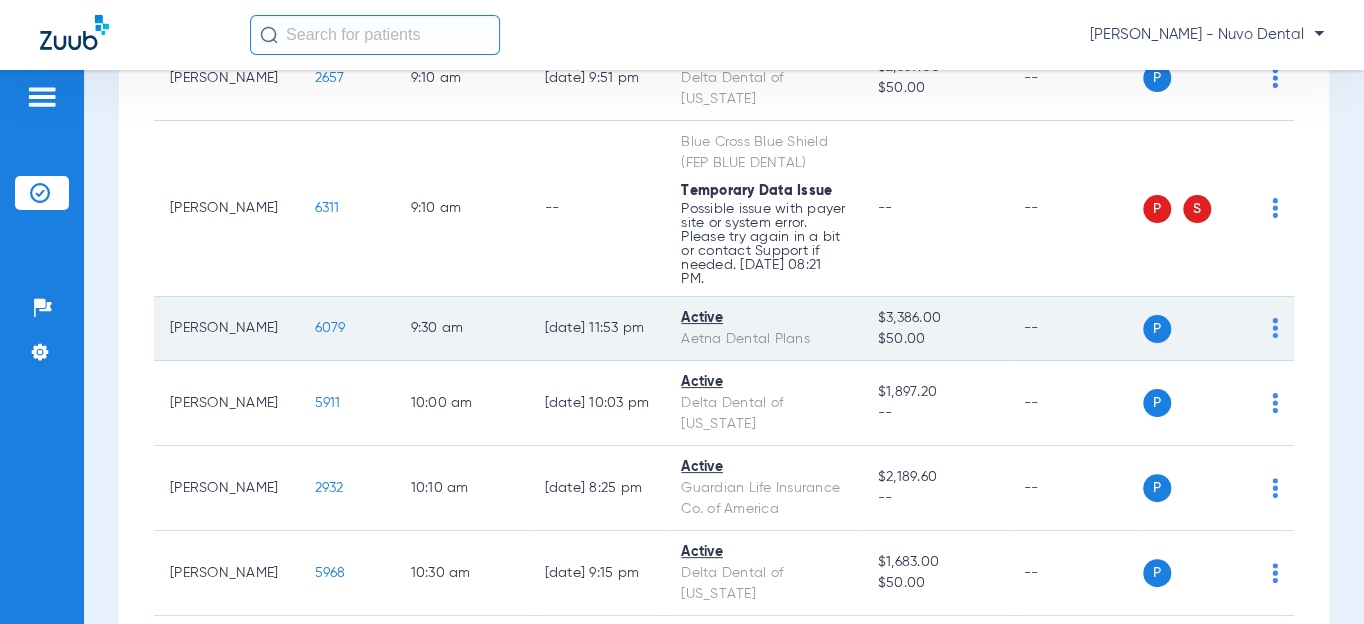 scroll, scrollTop: 0, scrollLeft: 0, axis: both 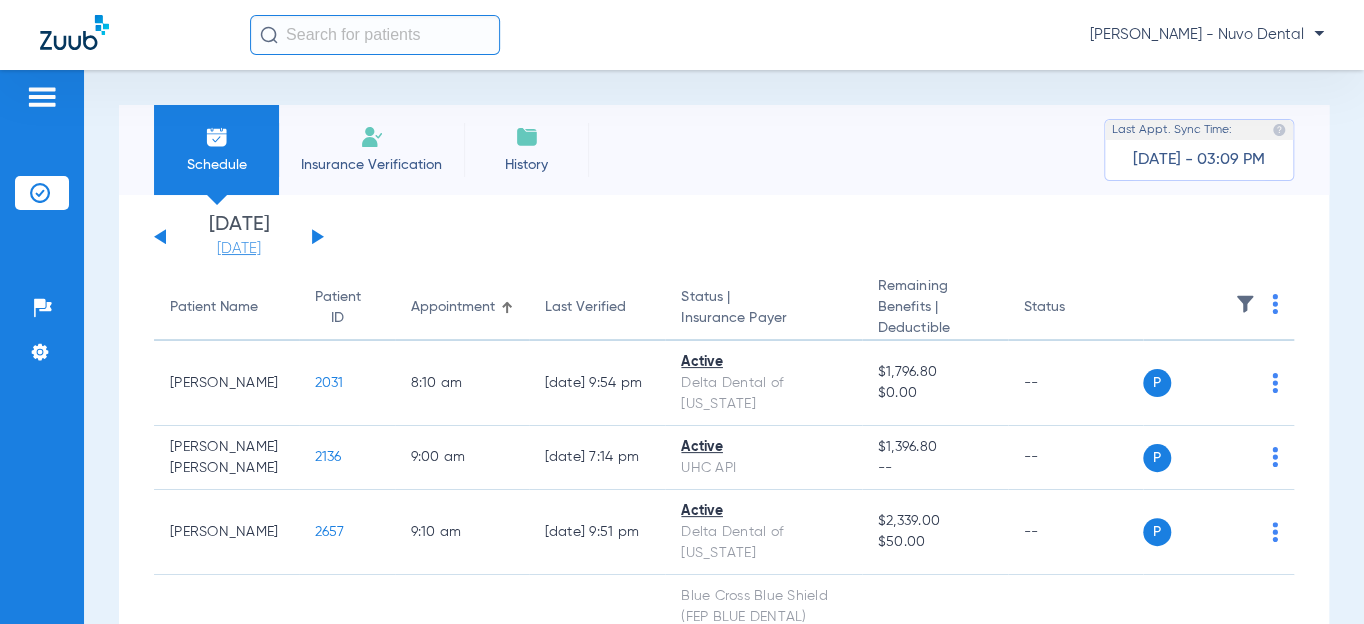 click on "[DATE]" 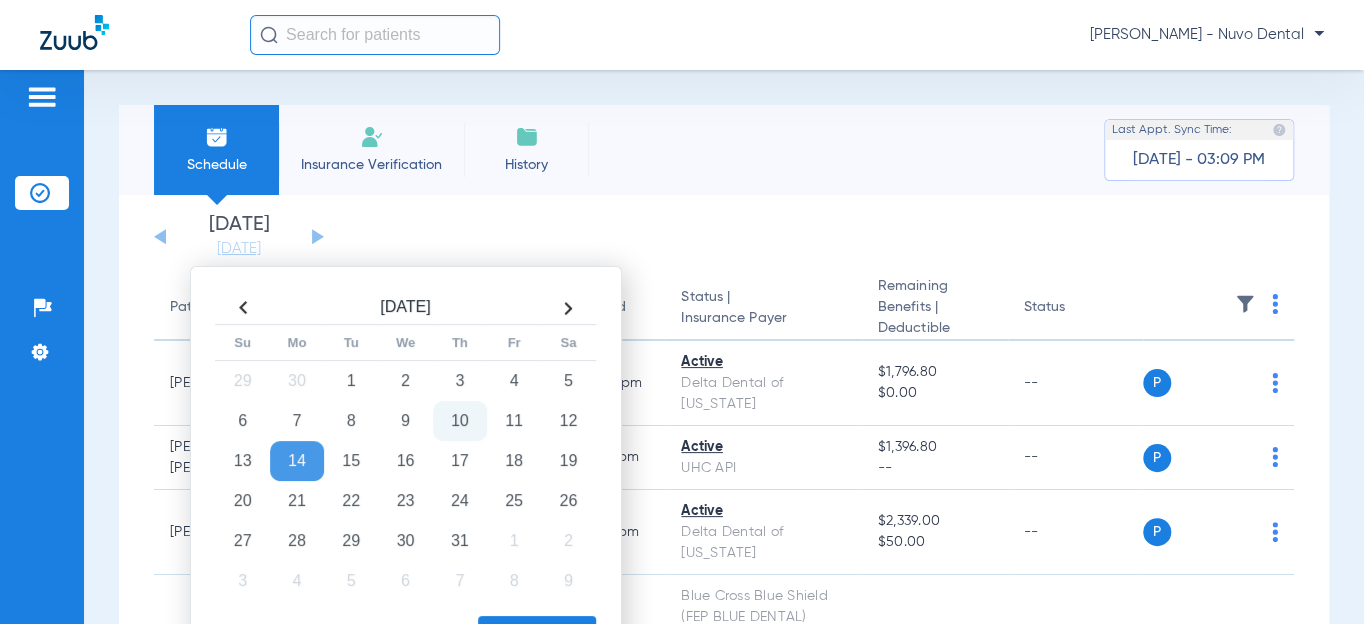 click on "10" 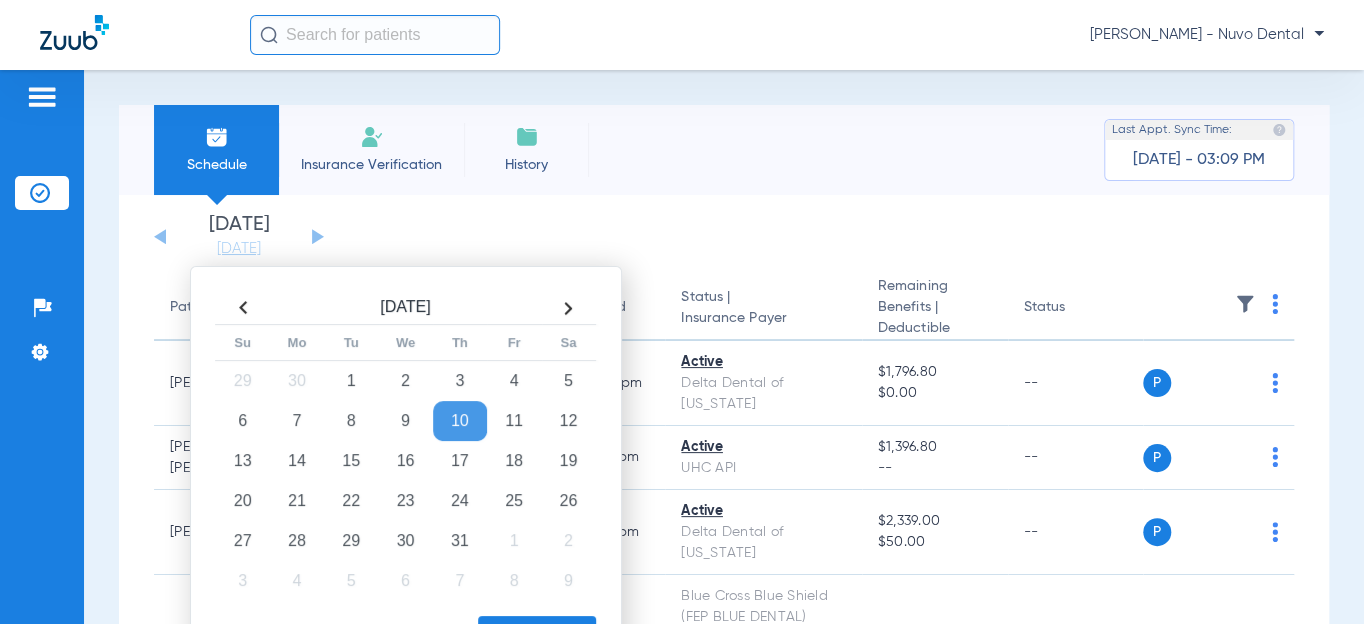click on "Apply" 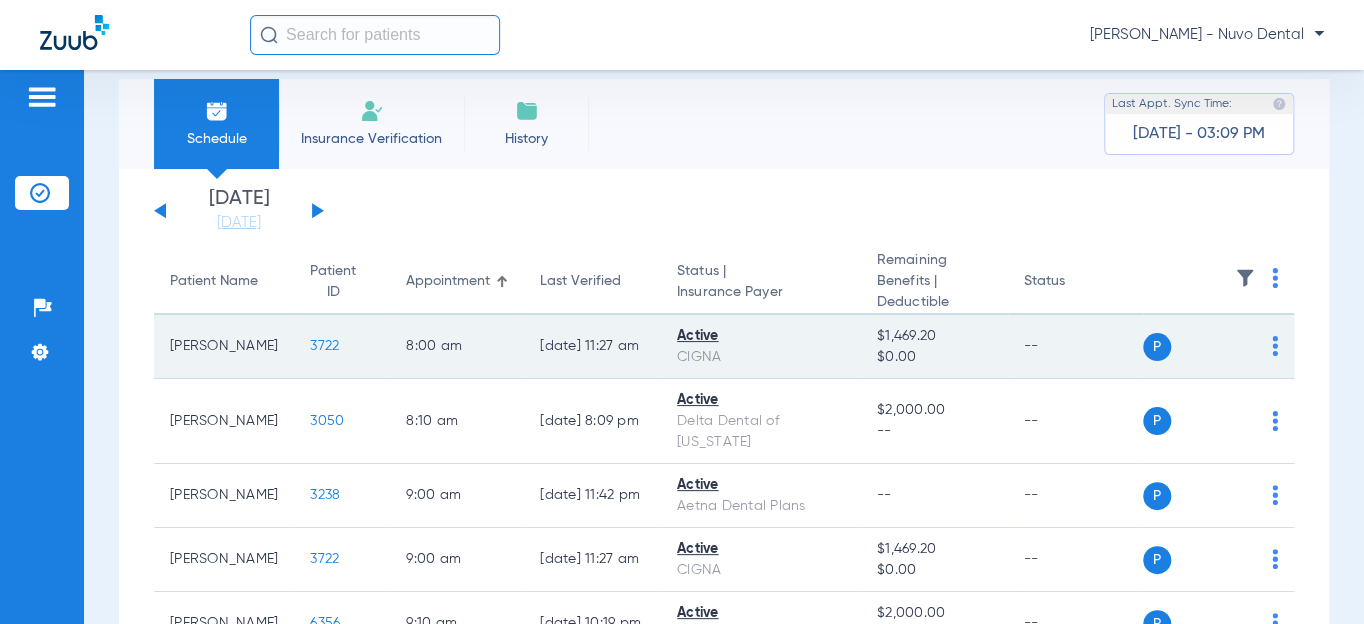 scroll, scrollTop: 0, scrollLeft: 0, axis: both 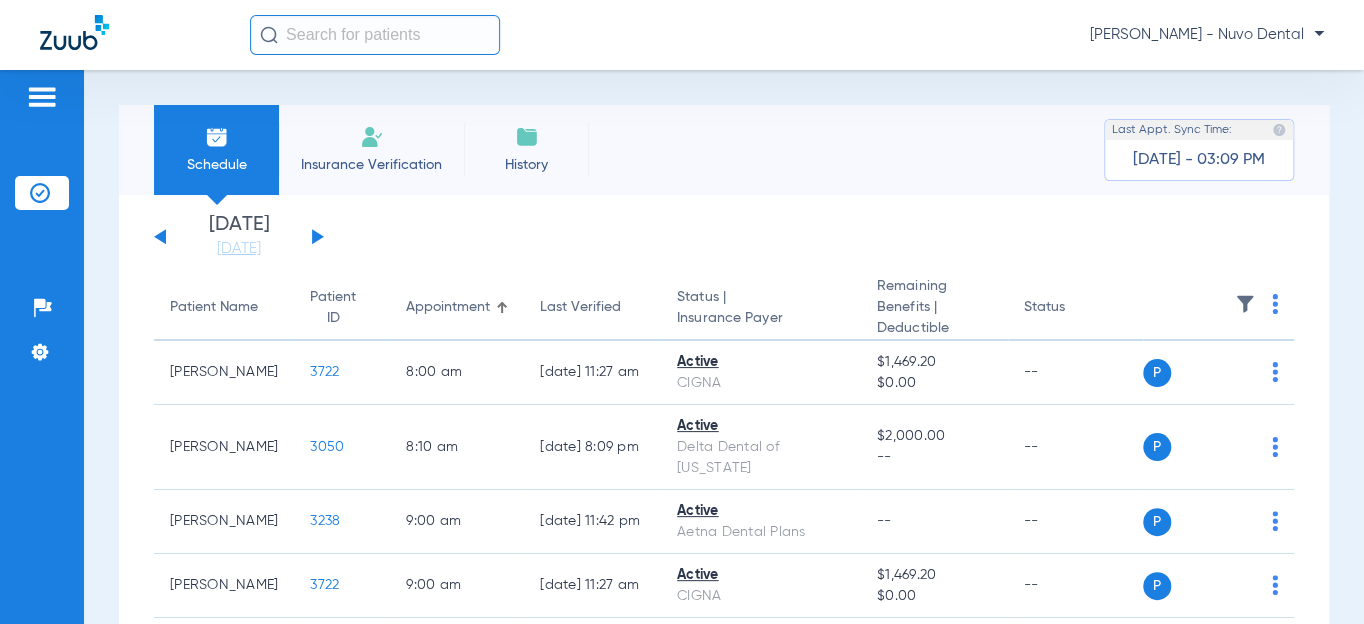 click on "Patient Name" 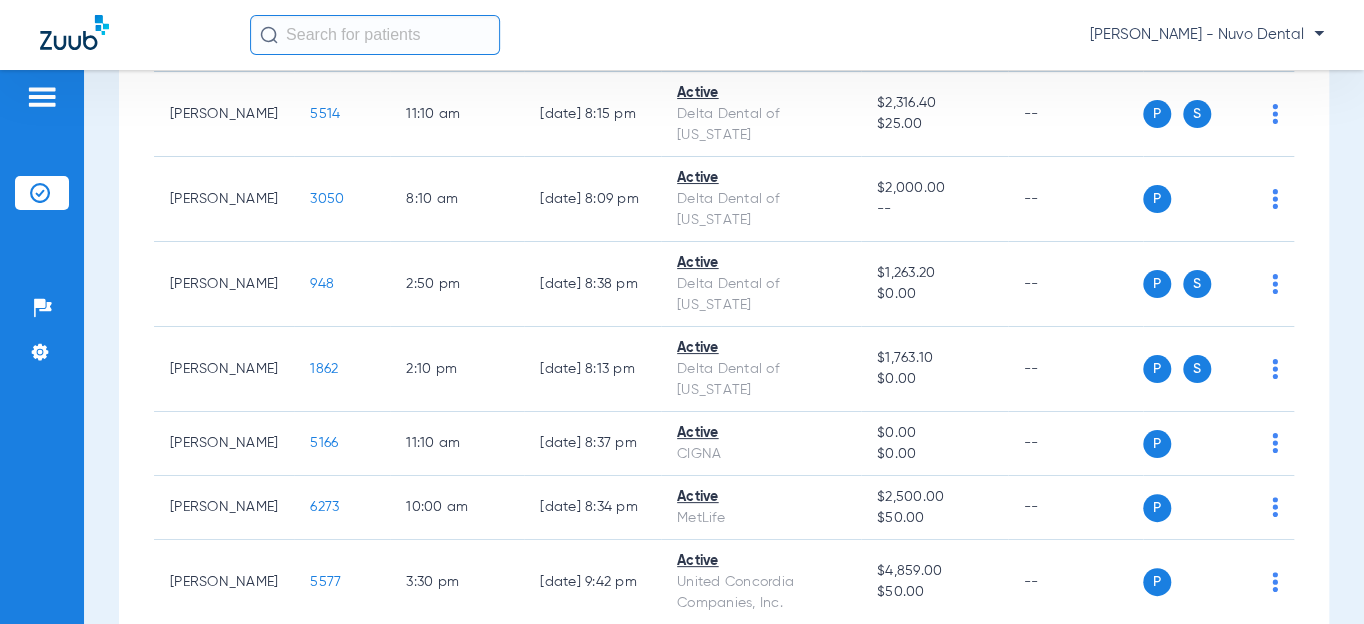 scroll, scrollTop: 1090, scrollLeft: 0, axis: vertical 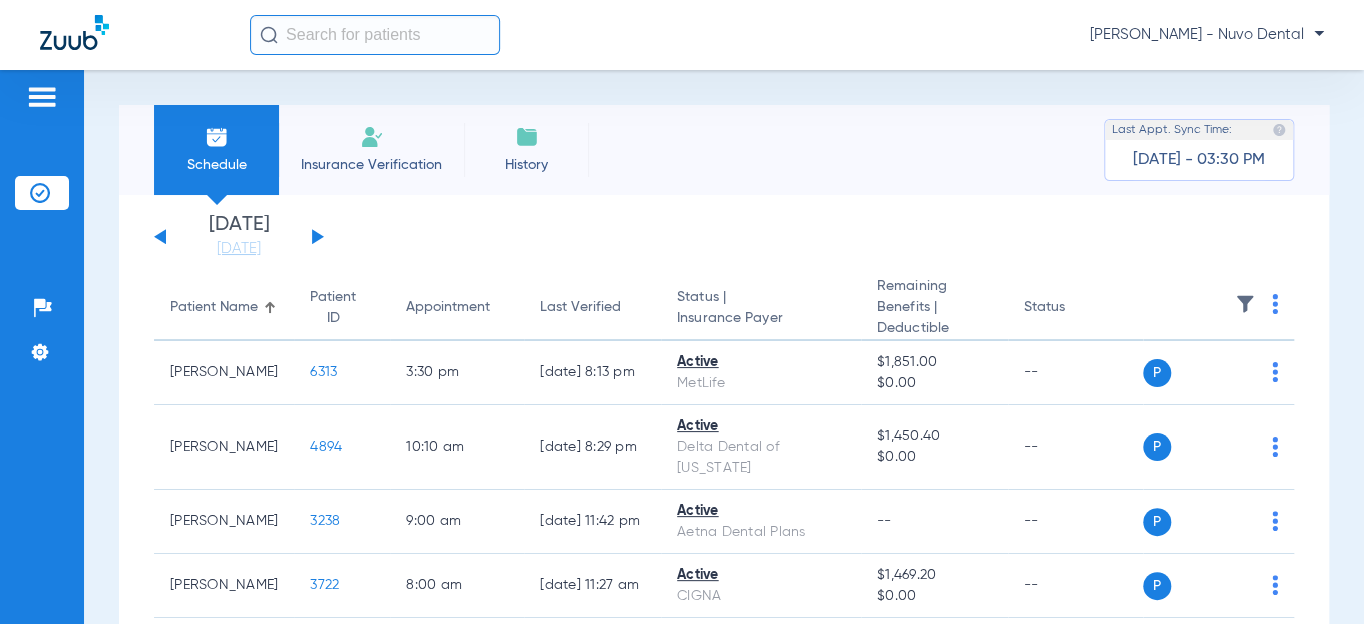 click on "[DATE]   [DATE]   [DATE]   [DATE]   [DATE]   [DATE]   [DATE]   [DATE]   [DATE]   [DATE]   [DATE]   [DATE]   [DATE]   [DATE]   [DATE]   [DATE]   [DATE]   [DATE]   [DATE]   [DATE]   [DATE]   [DATE]   [DATE]   [DATE]   [DATE]   [DATE]   [DATE]   [DATE]   [DATE]   [DATE]   [DATE]   [DATE]   [DATE]   [DATE]   [DATE]   [DATE]   [DATE]   [DATE]   [DATE]   [DATE]   [DATE]   [DATE]   [DATE]   [DATE]  Su 1" 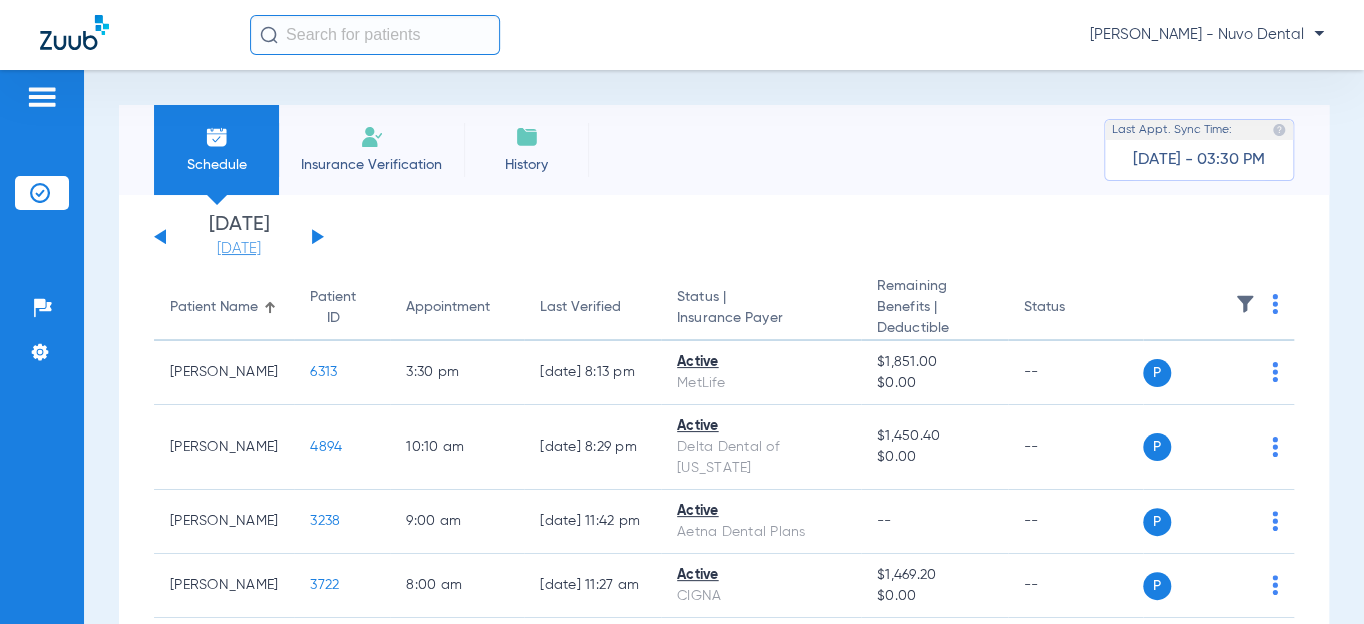 click on "[DATE]" 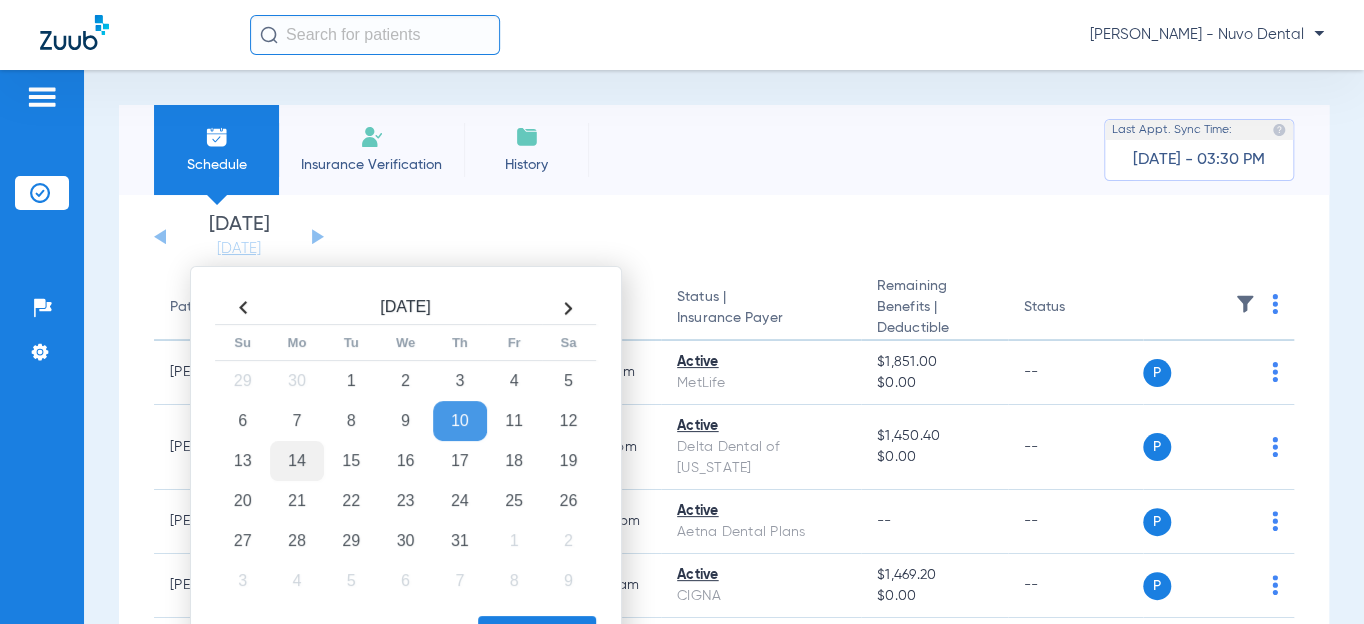 click on "14" 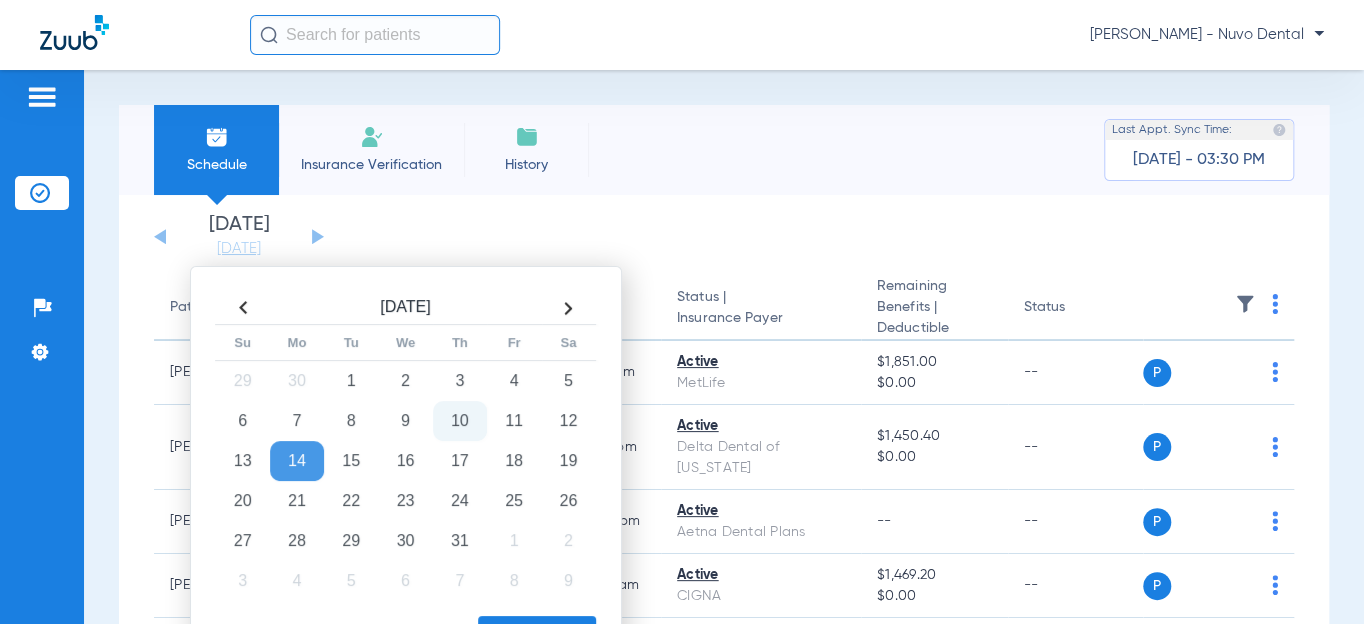 click on "Apply" 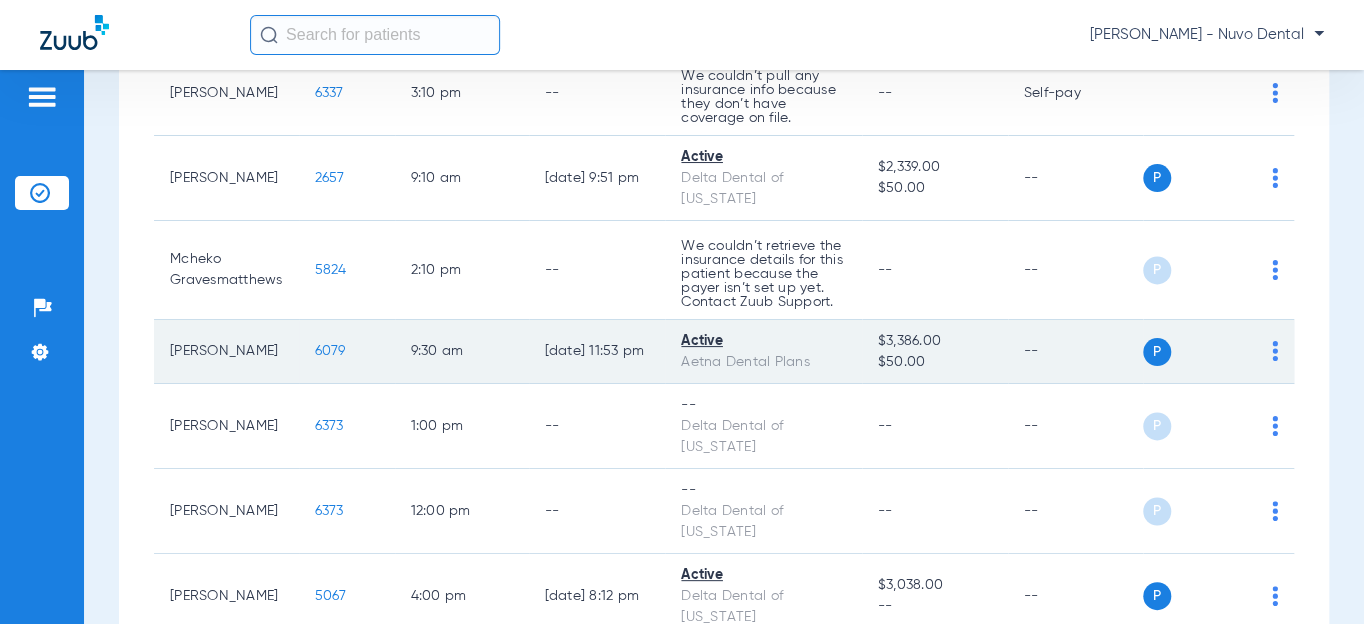 scroll, scrollTop: 1454, scrollLeft: 0, axis: vertical 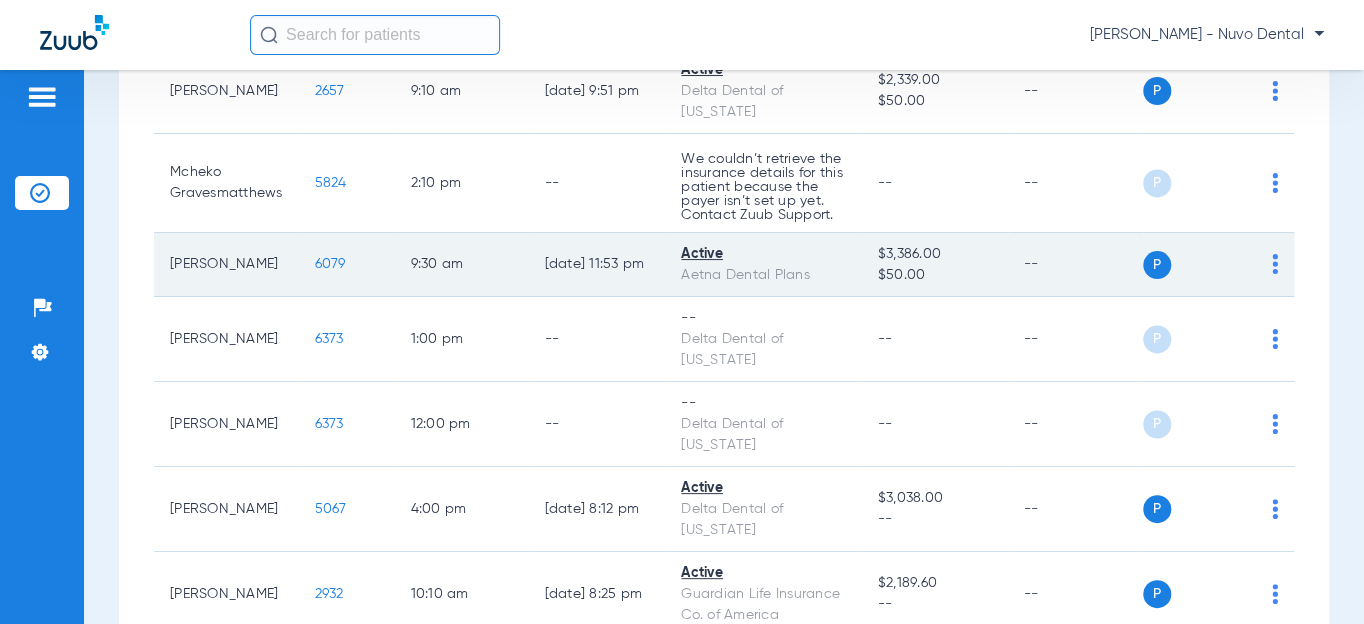 click on "6079" 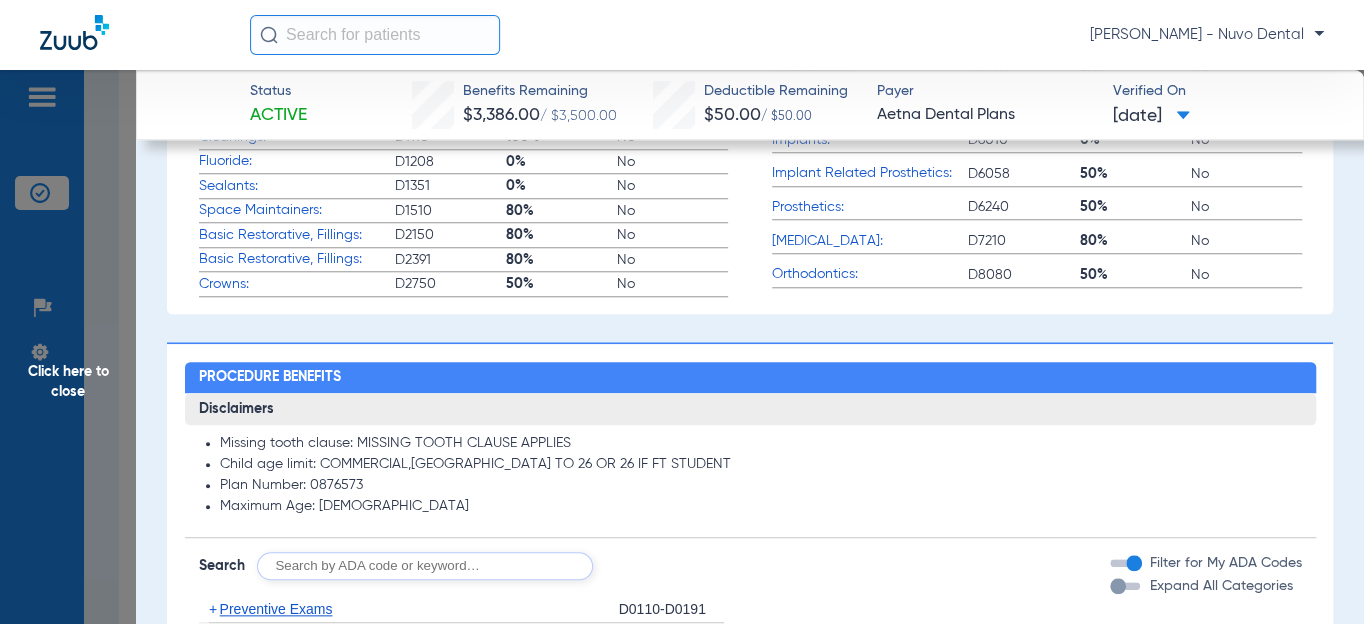 scroll, scrollTop: 1090, scrollLeft: 0, axis: vertical 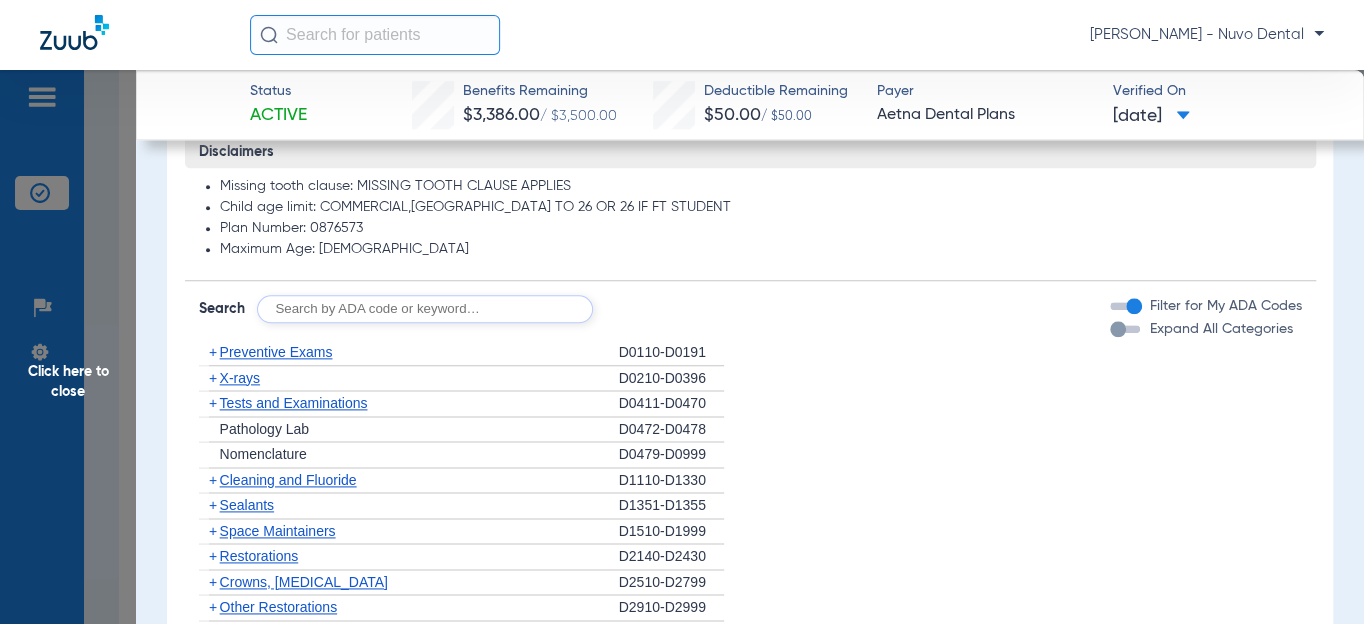 click 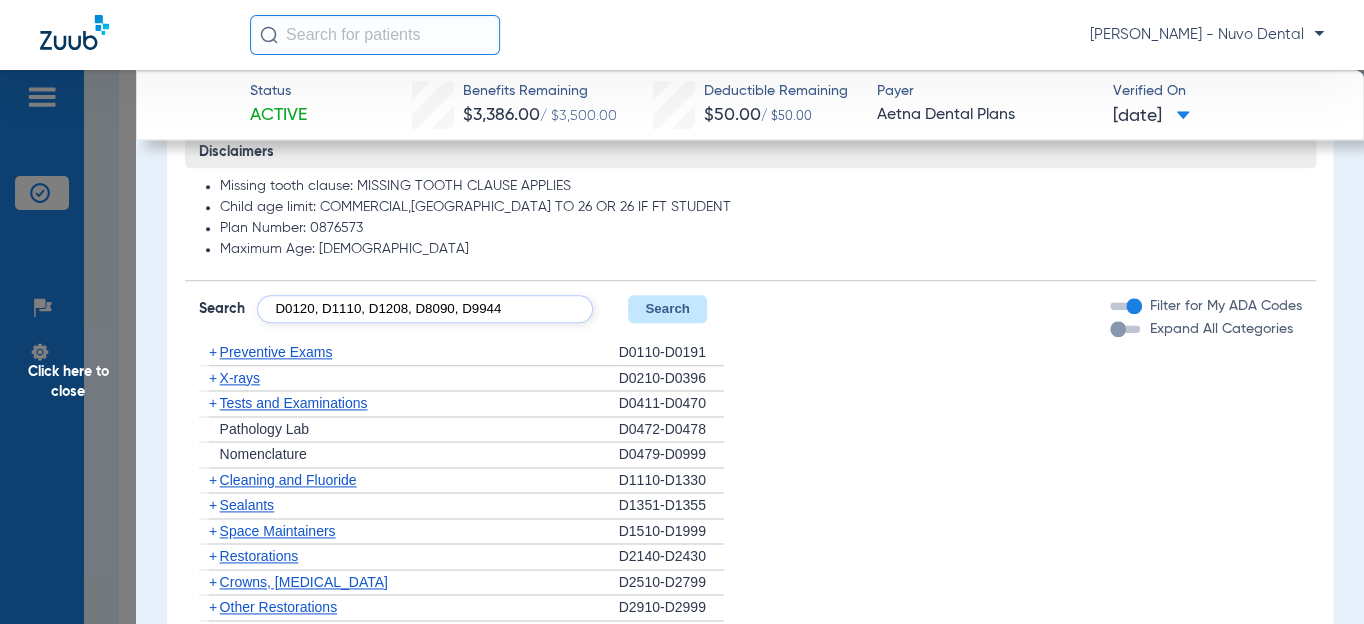 type on "D0120, D1110, D1208, D8090, D9944" 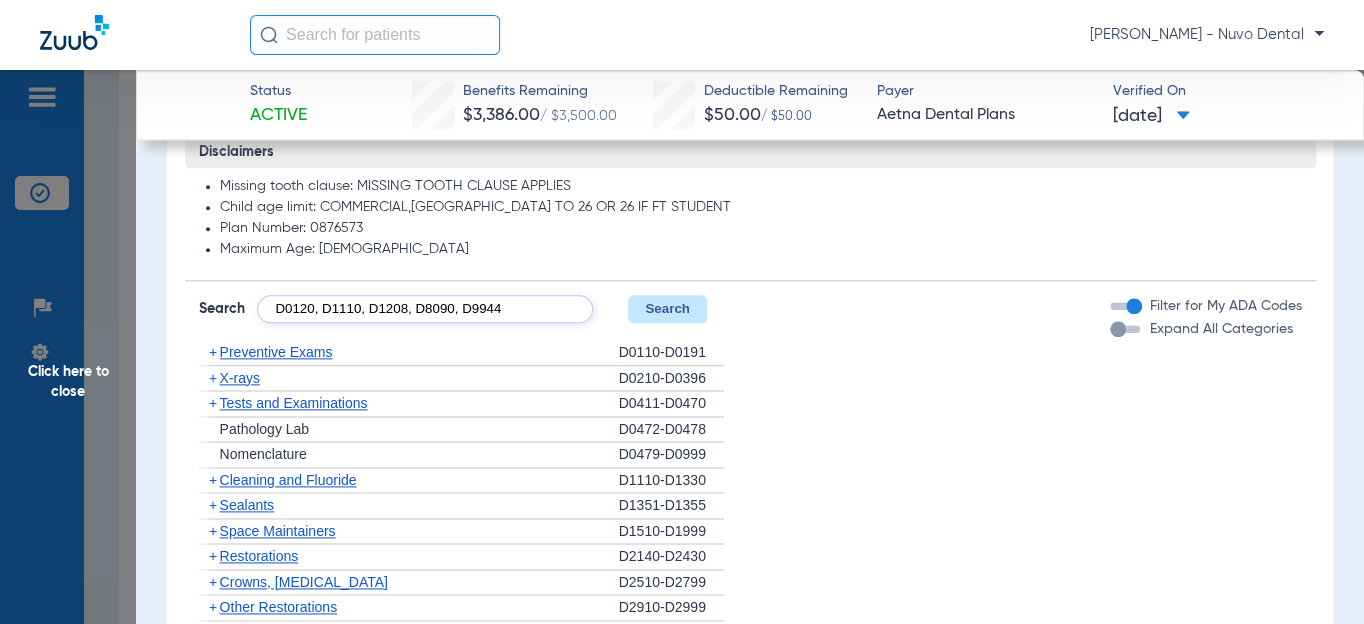 click on "Search" 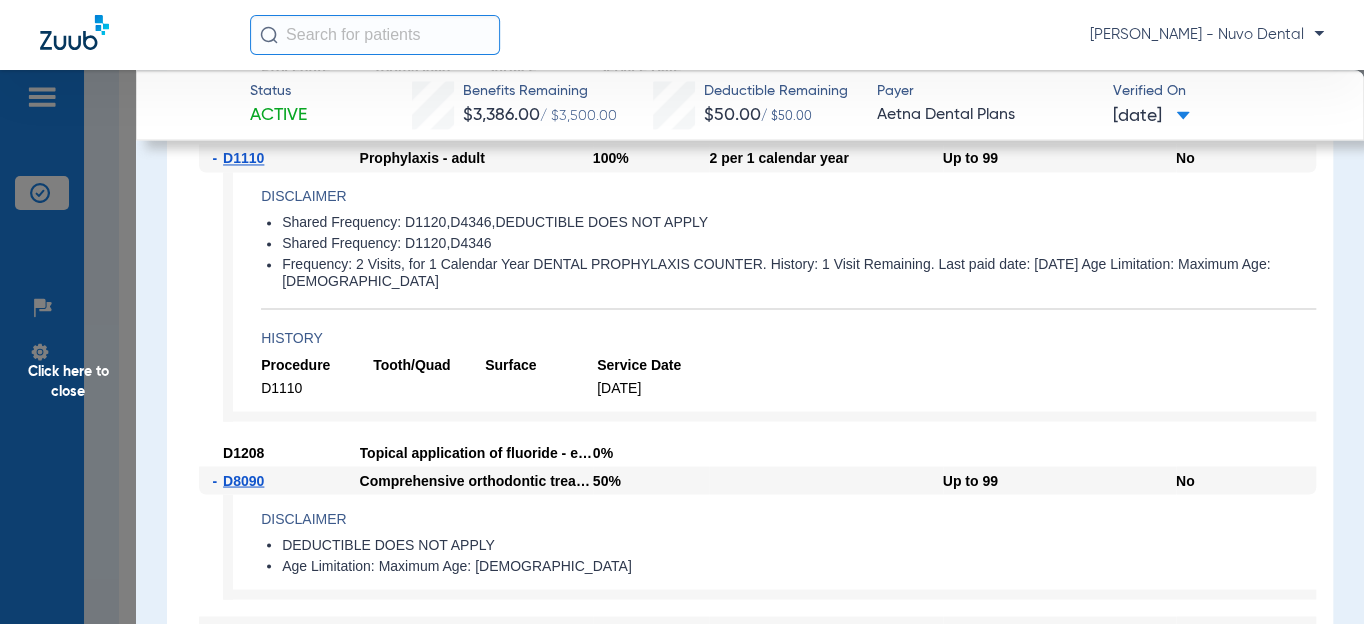 scroll, scrollTop: 1636, scrollLeft: 0, axis: vertical 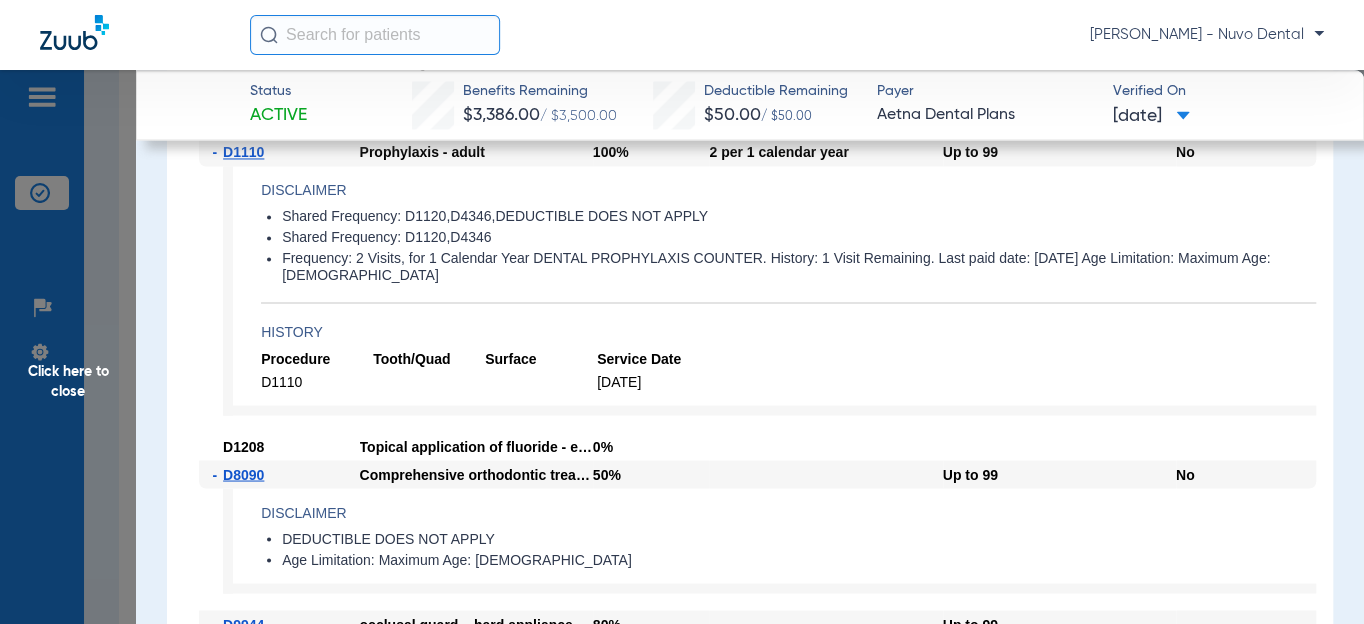 click on "Disclaimer Shared Frequency: D1120,D4346,DEDUCTIBLE DOES NOT APPLY Shared Frequency: D1120,D4346 Frequency: 2 Visits, for 1 Calendar Year DENTAL PROPHYLAXIS COUNTER. History: 1 Visit Remaining. Last paid date: [DATE] Age Limitation: Maximum Age: [DEMOGRAPHIC_DATA] History Procedure Tooth/Quad Surface Service Date D1110 [DATE]" 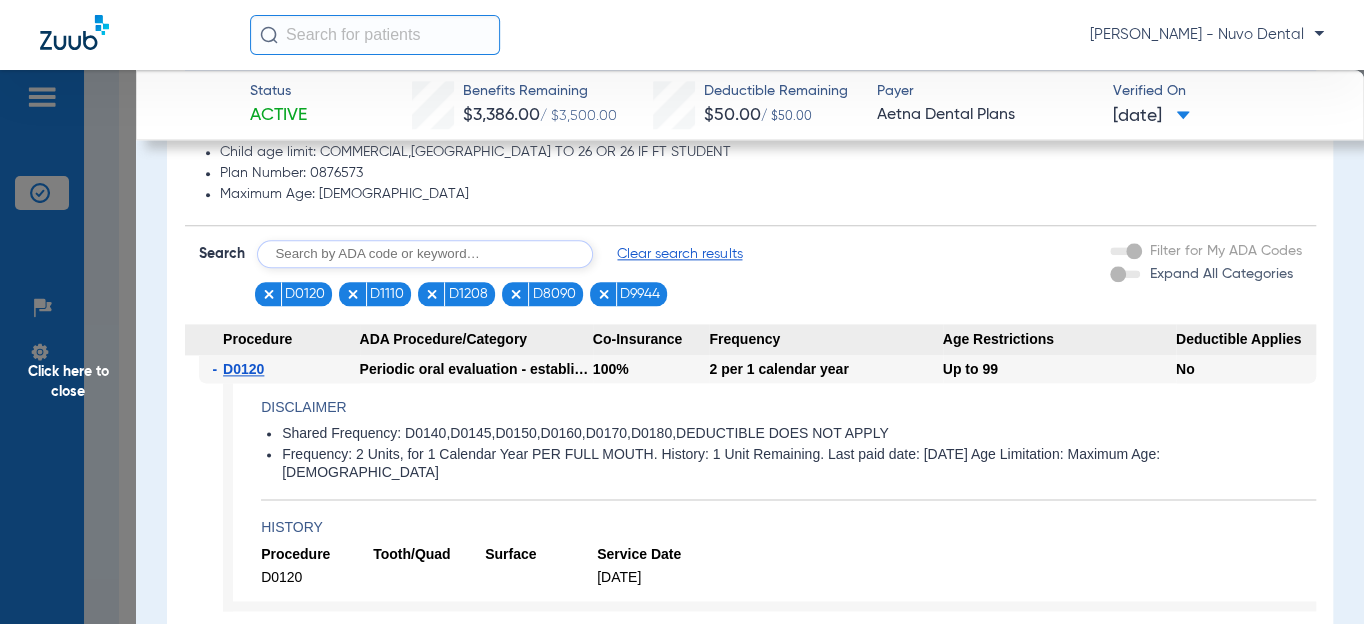 scroll, scrollTop: 1363, scrollLeft: 0, axis: vertical 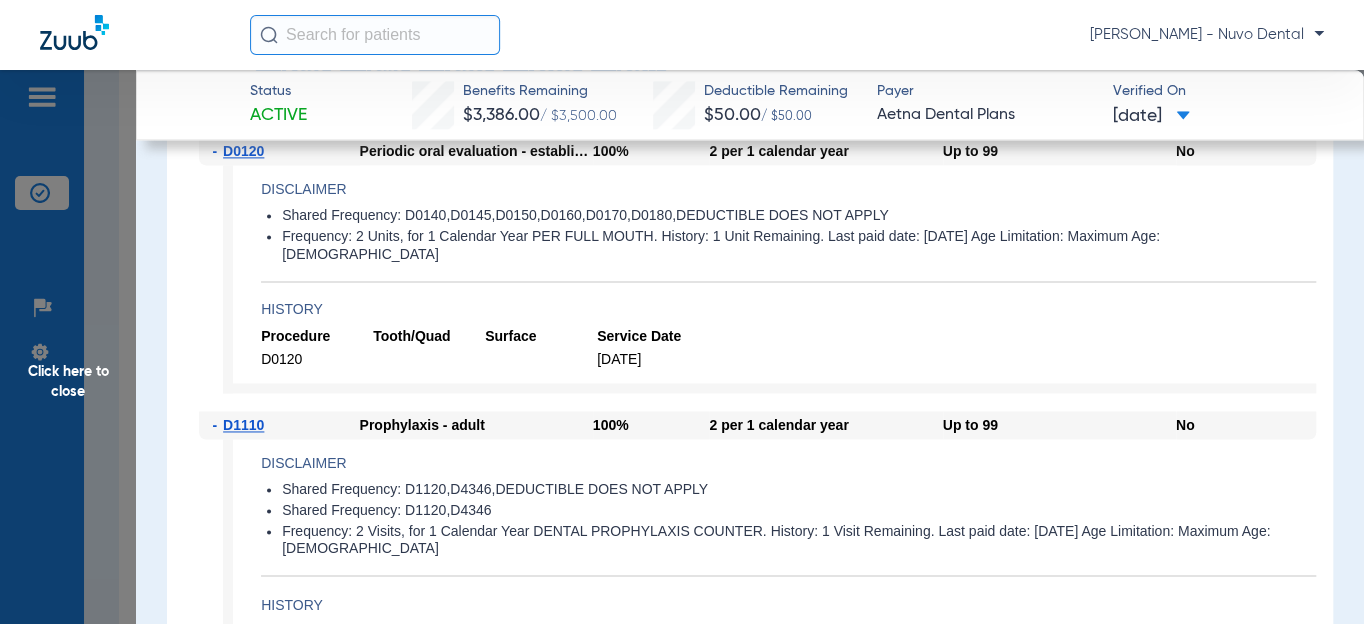 click on "Click here to close" 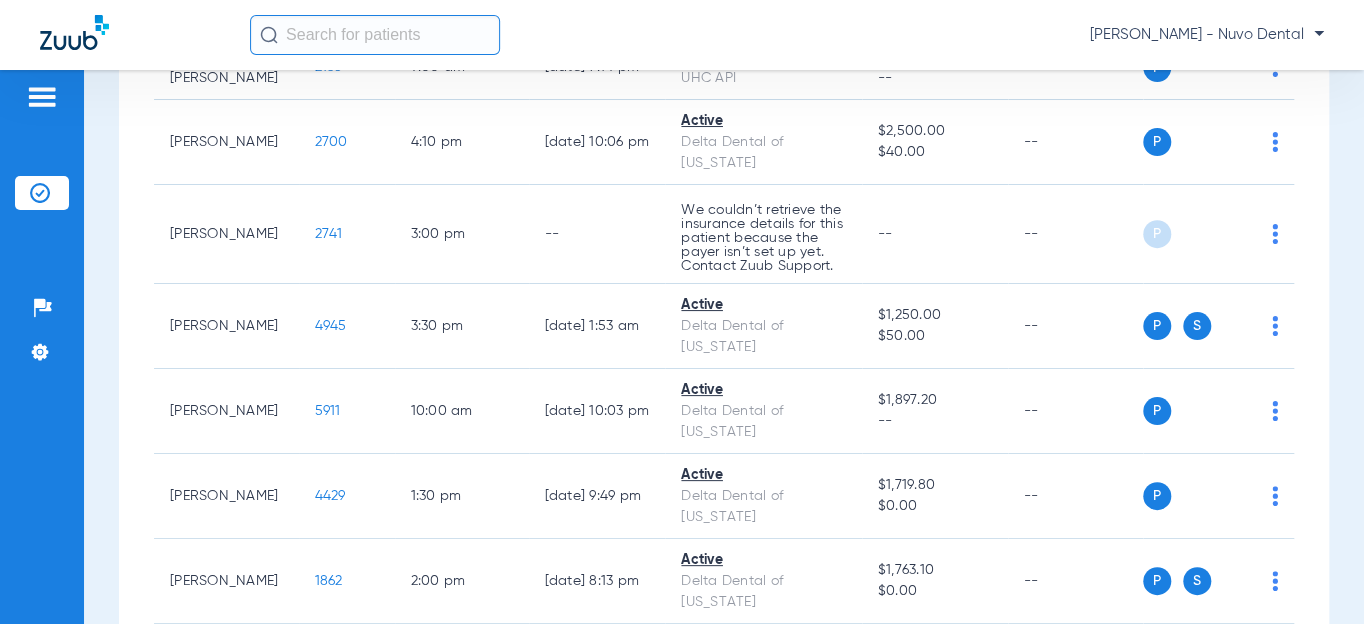scroll, scrollTop: 636, scrollLeft: 0, axis: vertical 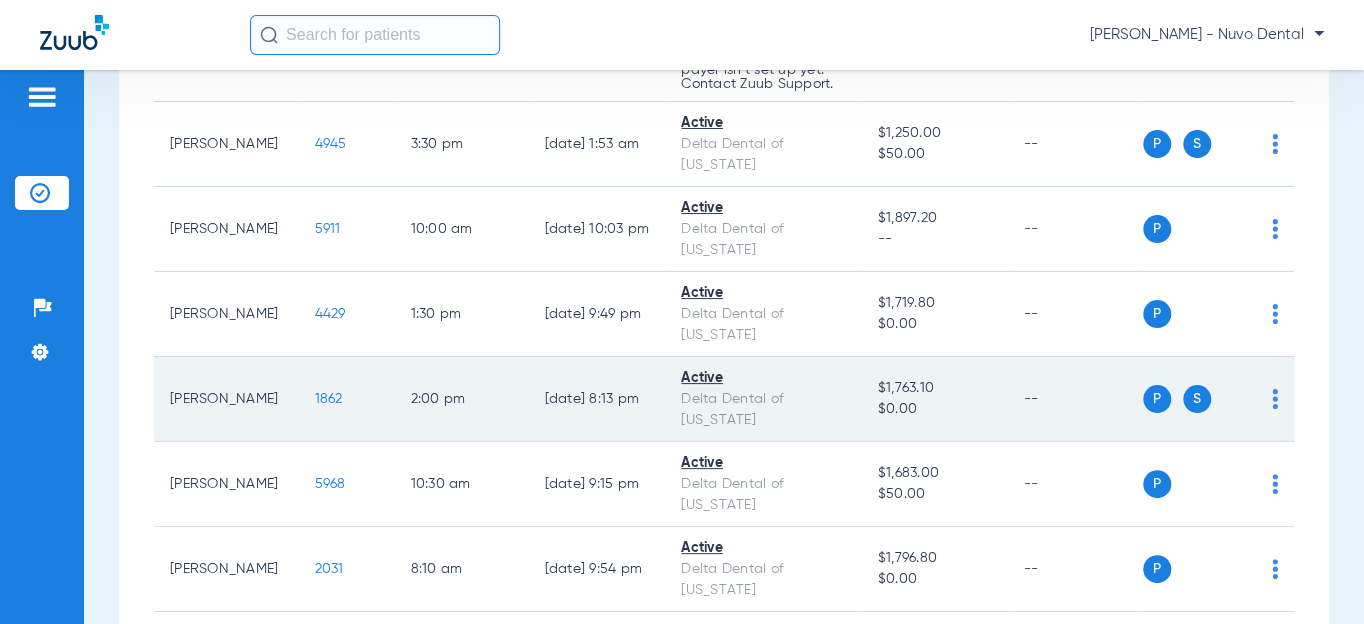 click on "1862" 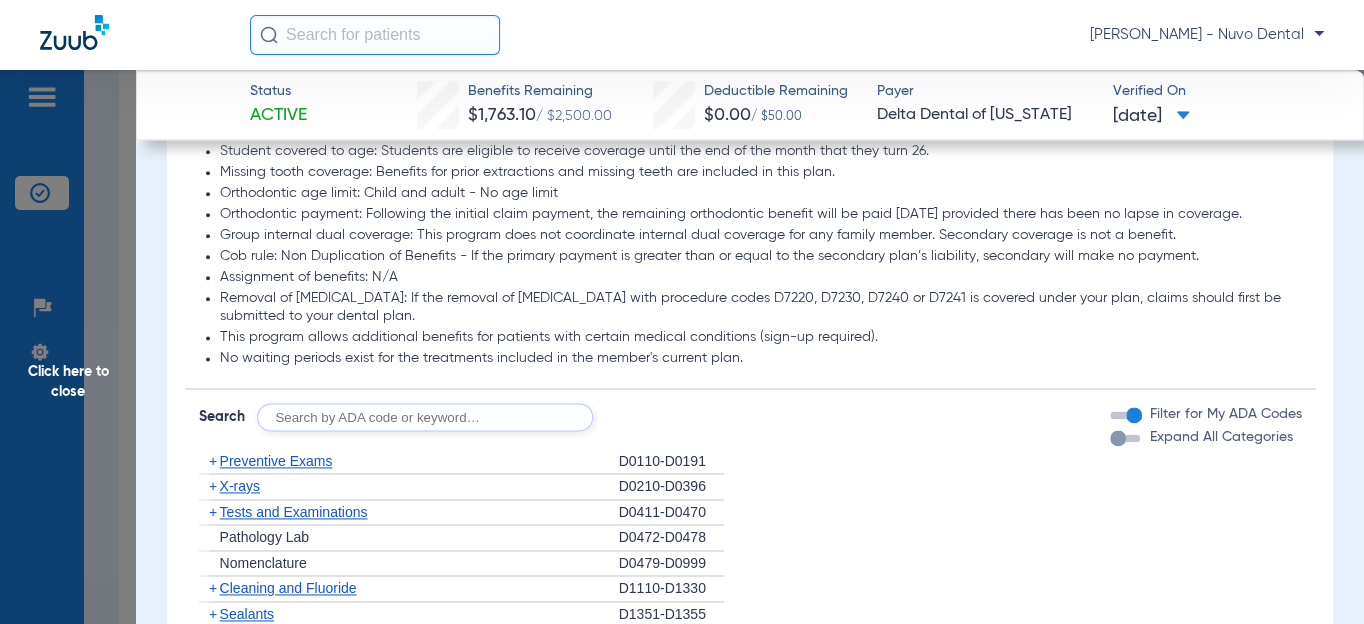scroll, scrollTop: 1090, scrollLeft: 0, axis: vertical 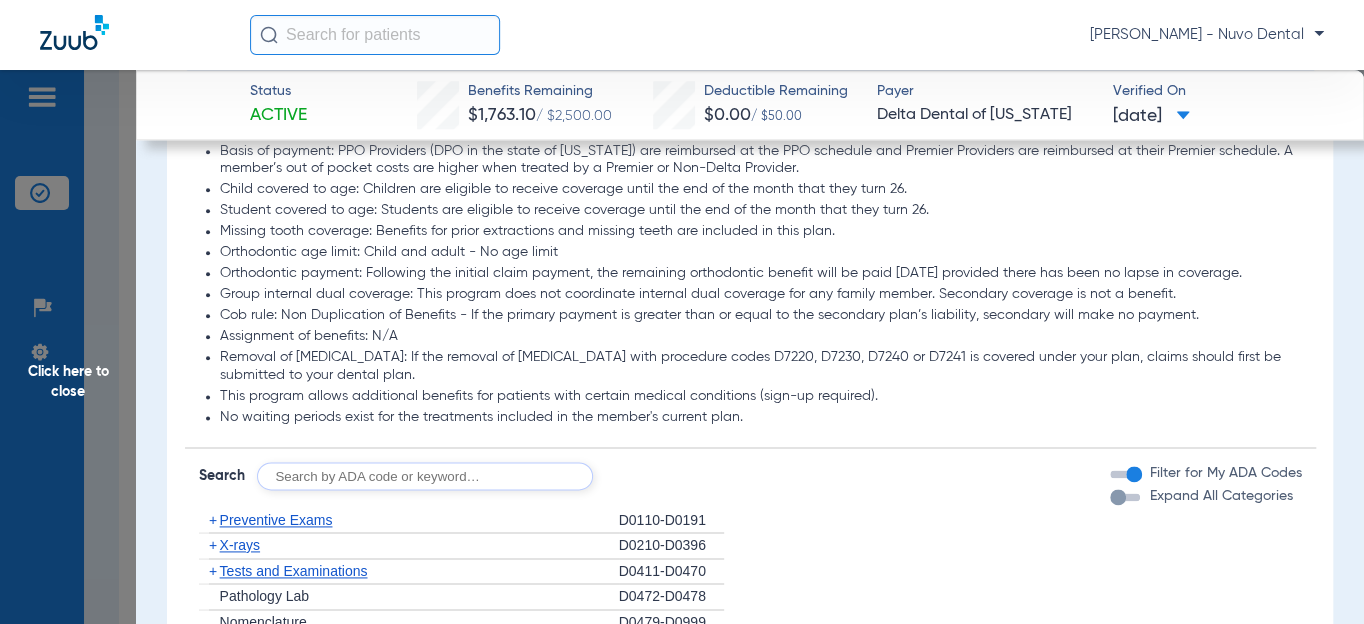 click 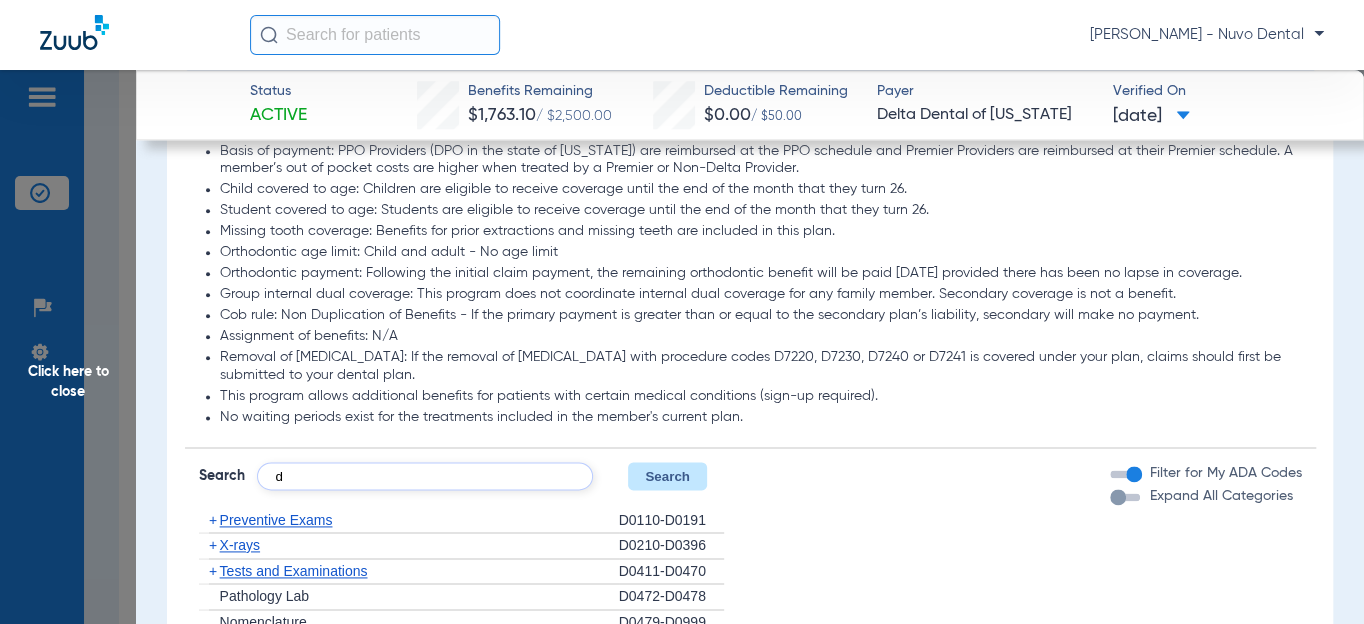 type on "d" 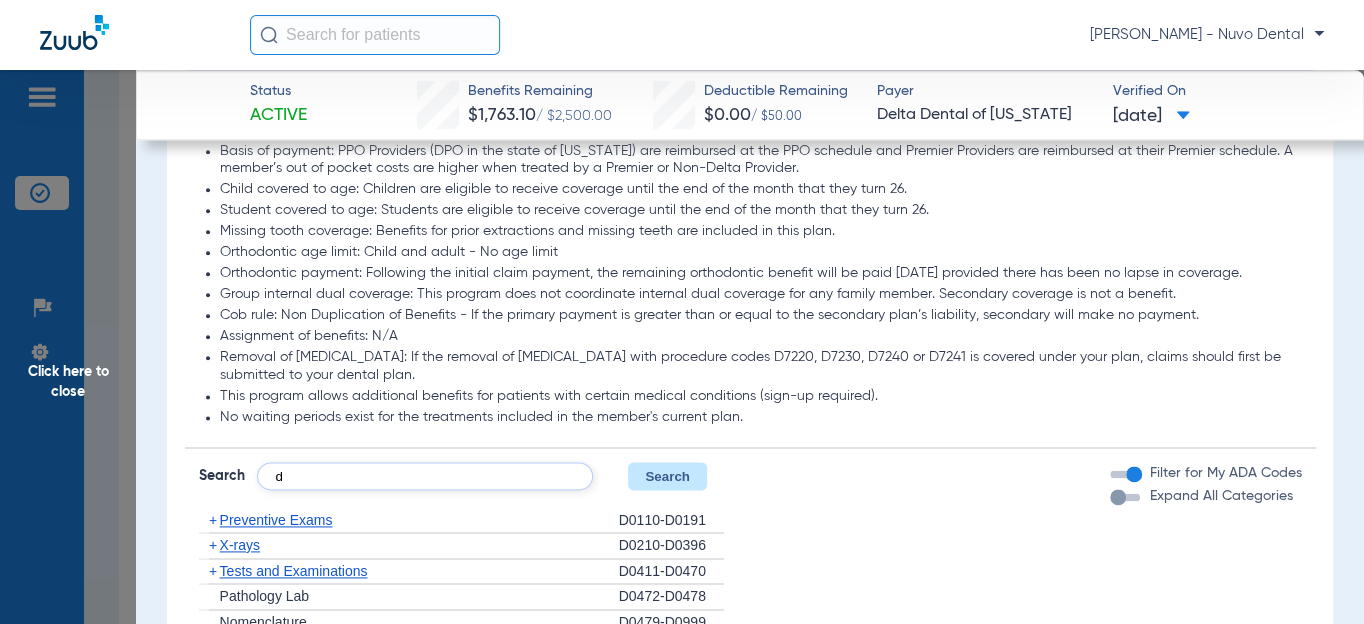 type 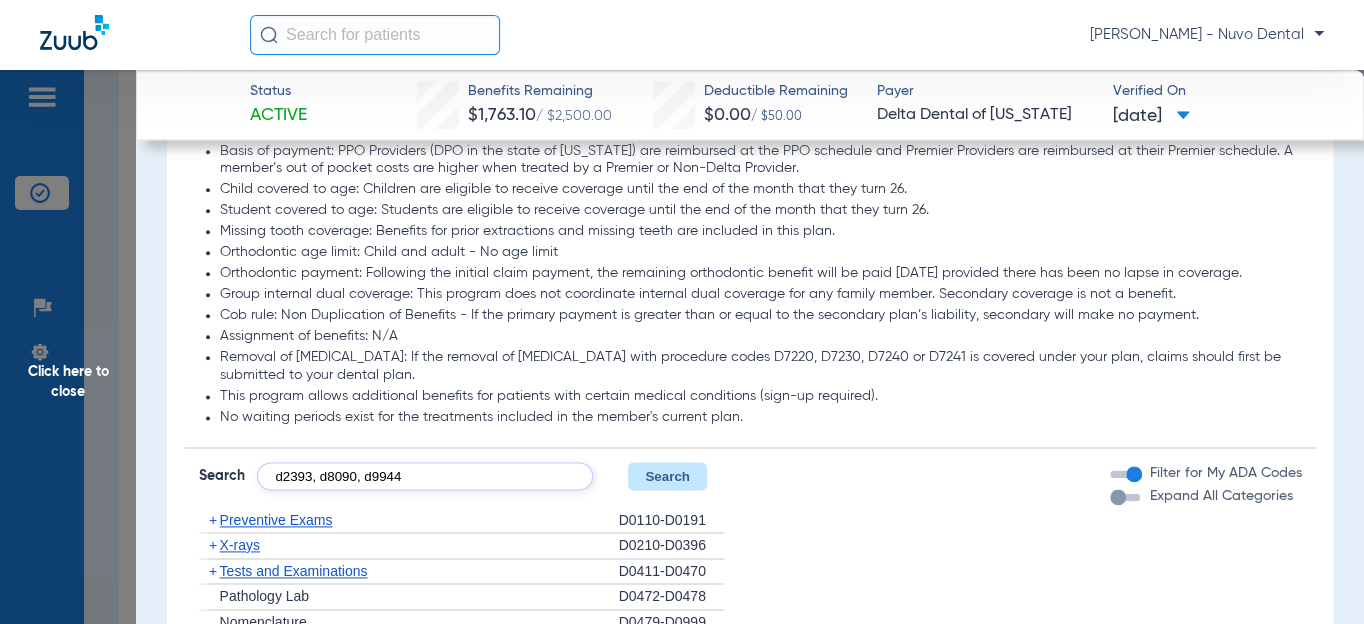 drag, startPoint x: 485, startPoint y: 497, endPoint x: 244, endPoint y: 468, distance: 242.73854 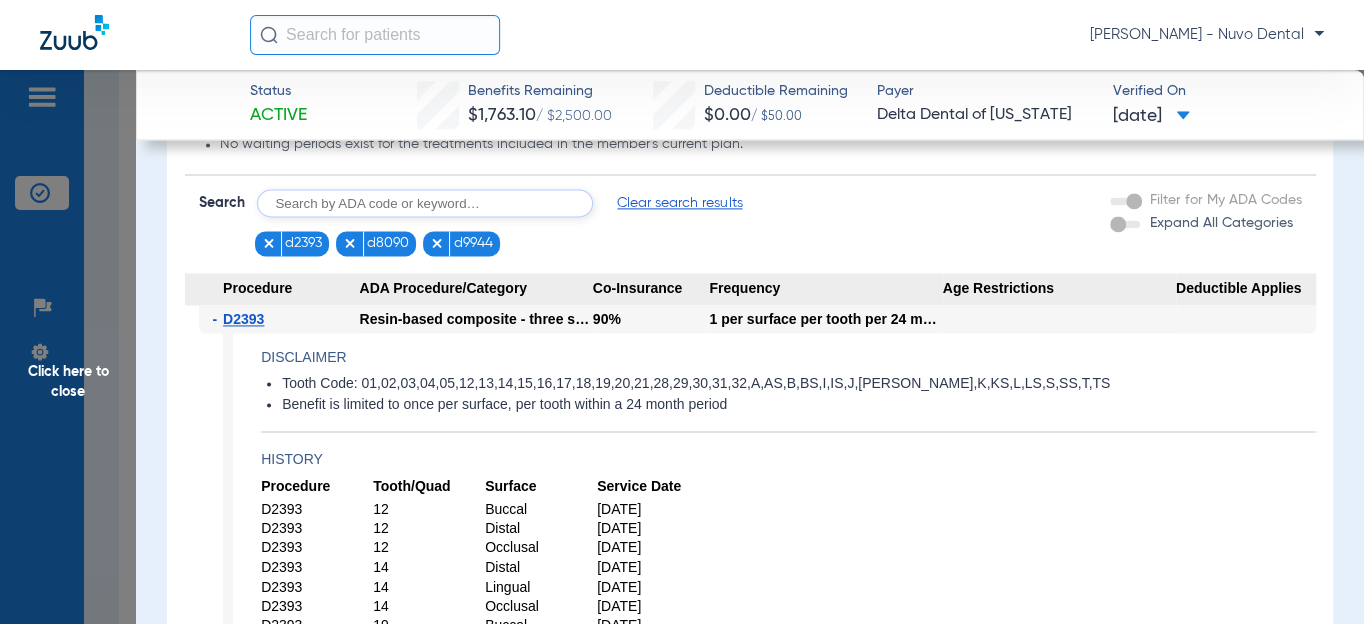scroll, scrollTop: 1818, scrollLeft: 0, axis: vertical 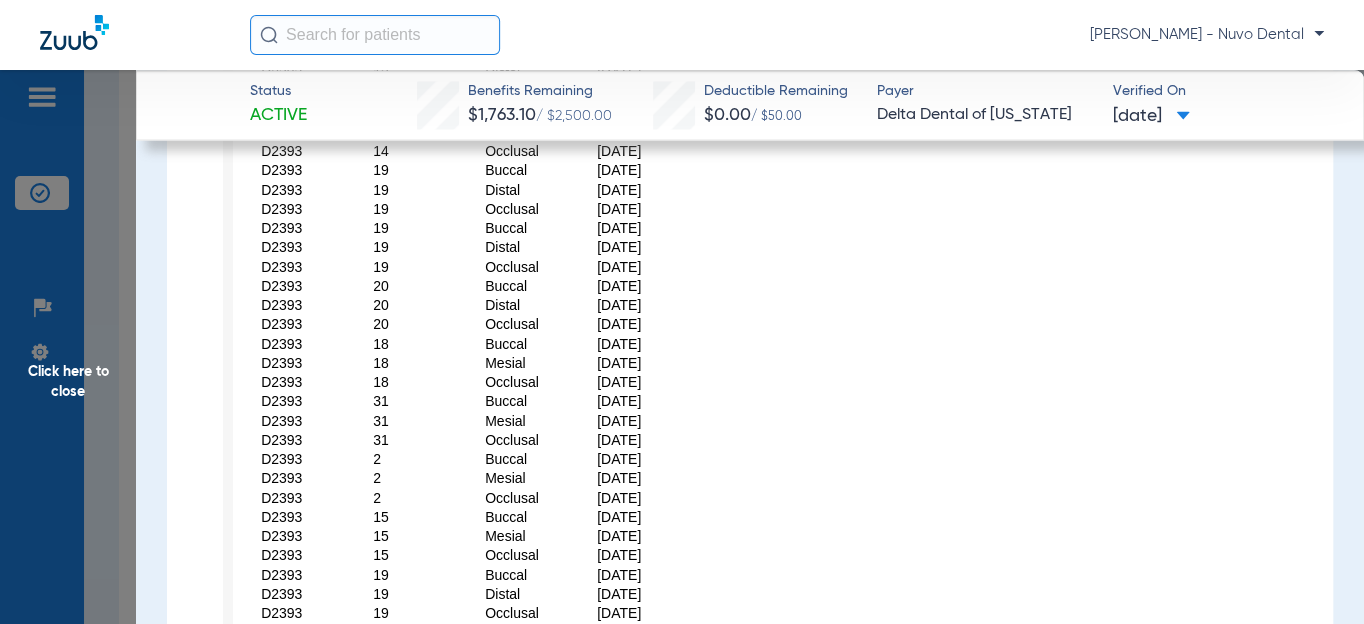 click on "[DATE]" 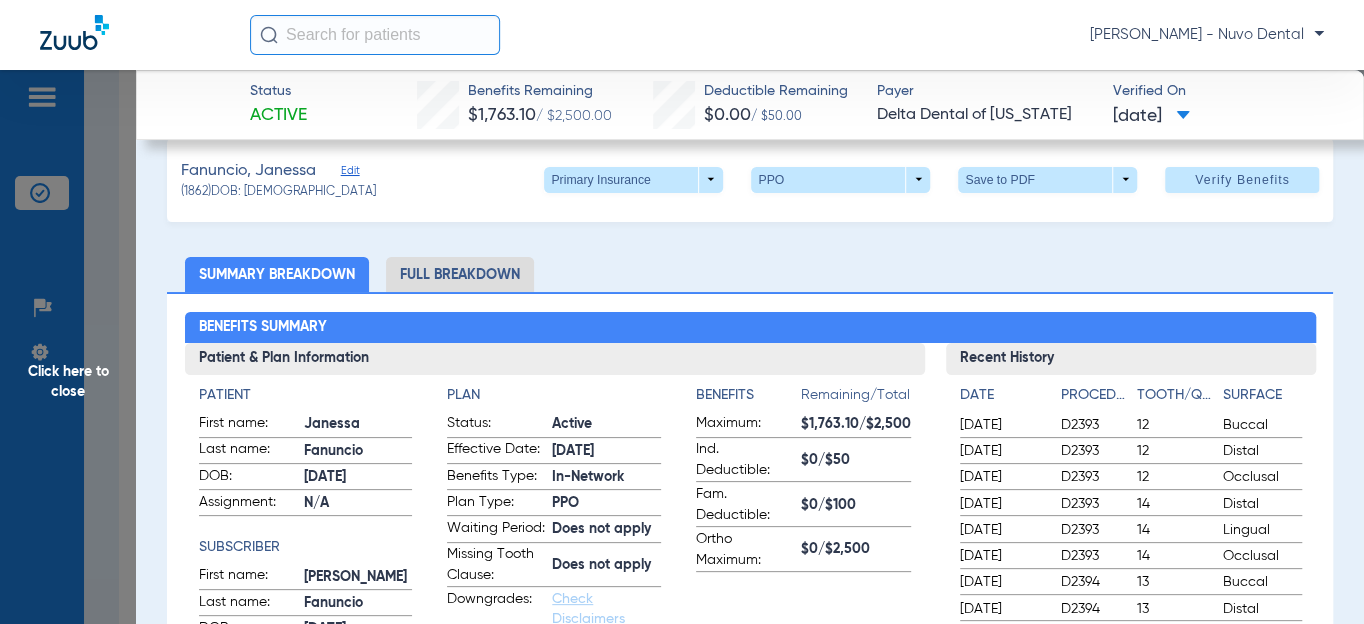 scroll, scrollTop: 0, scrollLeft: 0, axis: both 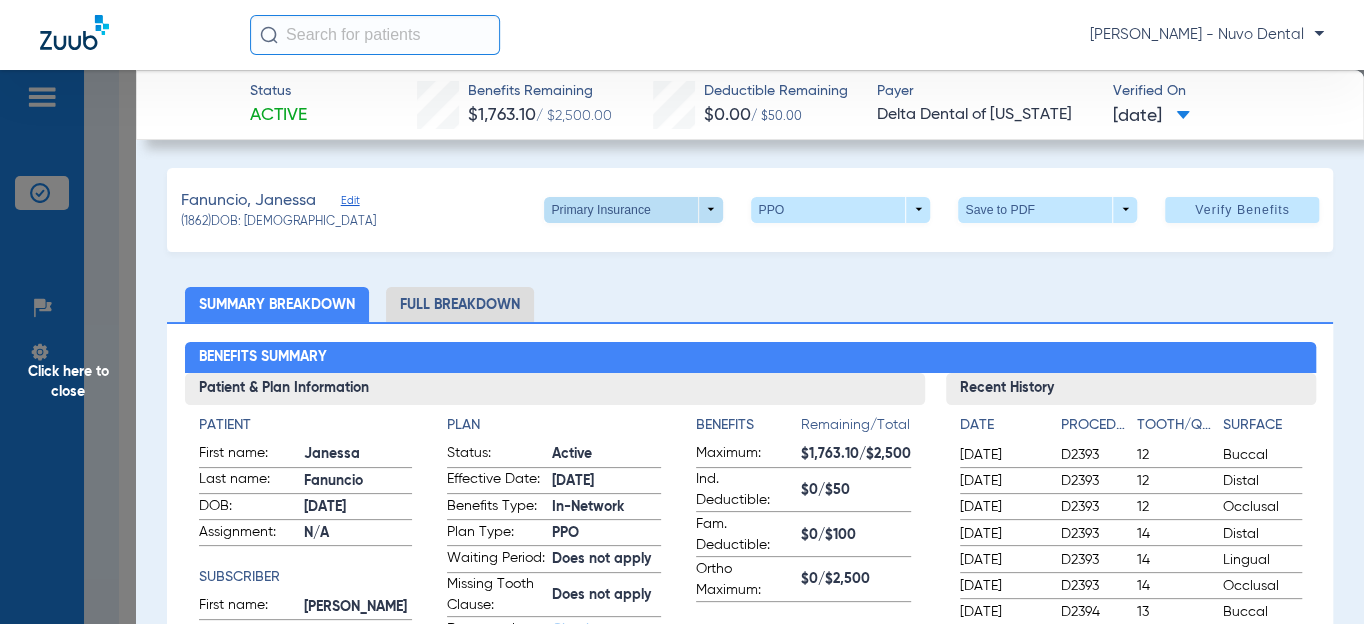 click 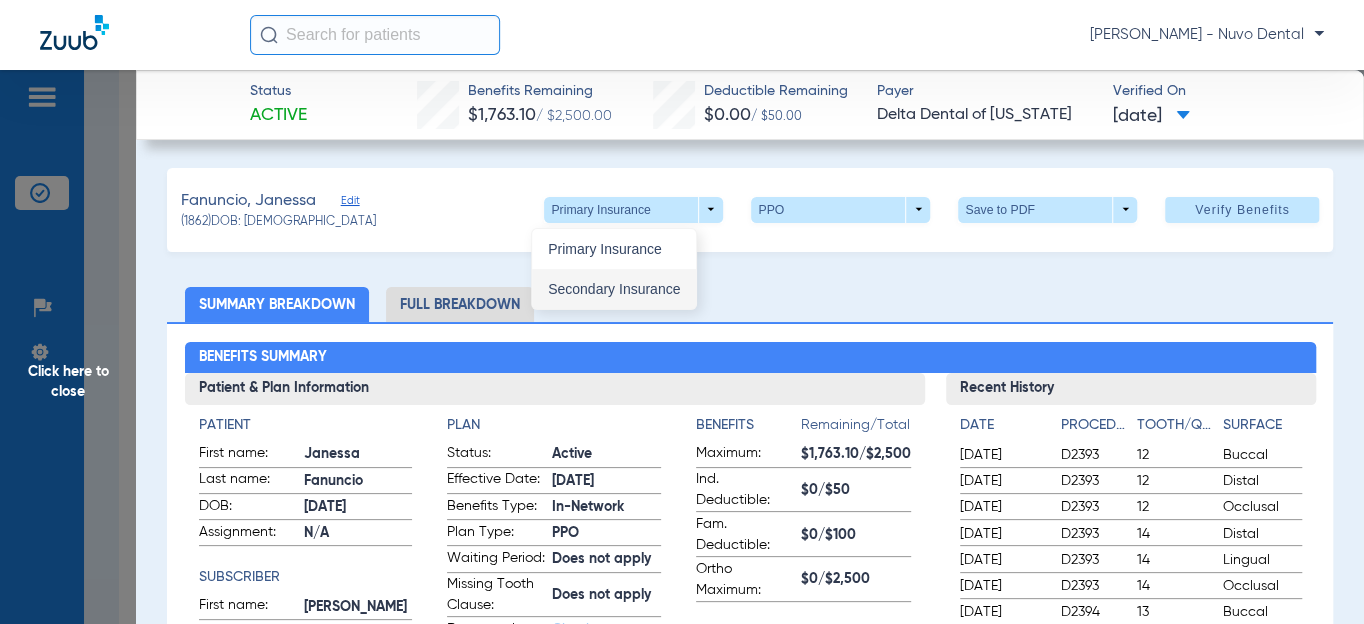 click on "Secondary Insurance" at bounding box center (614, 289) 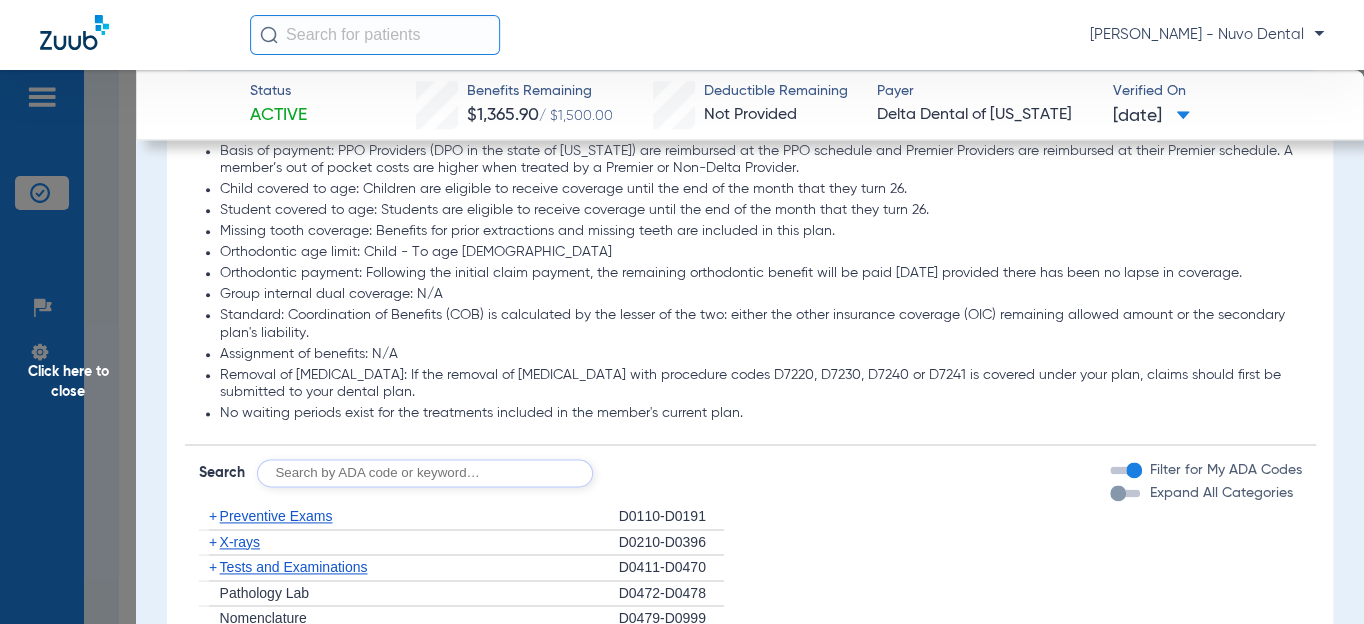 scroll, scrollTop: 1181, scrollLeft: 0, axis: vertical 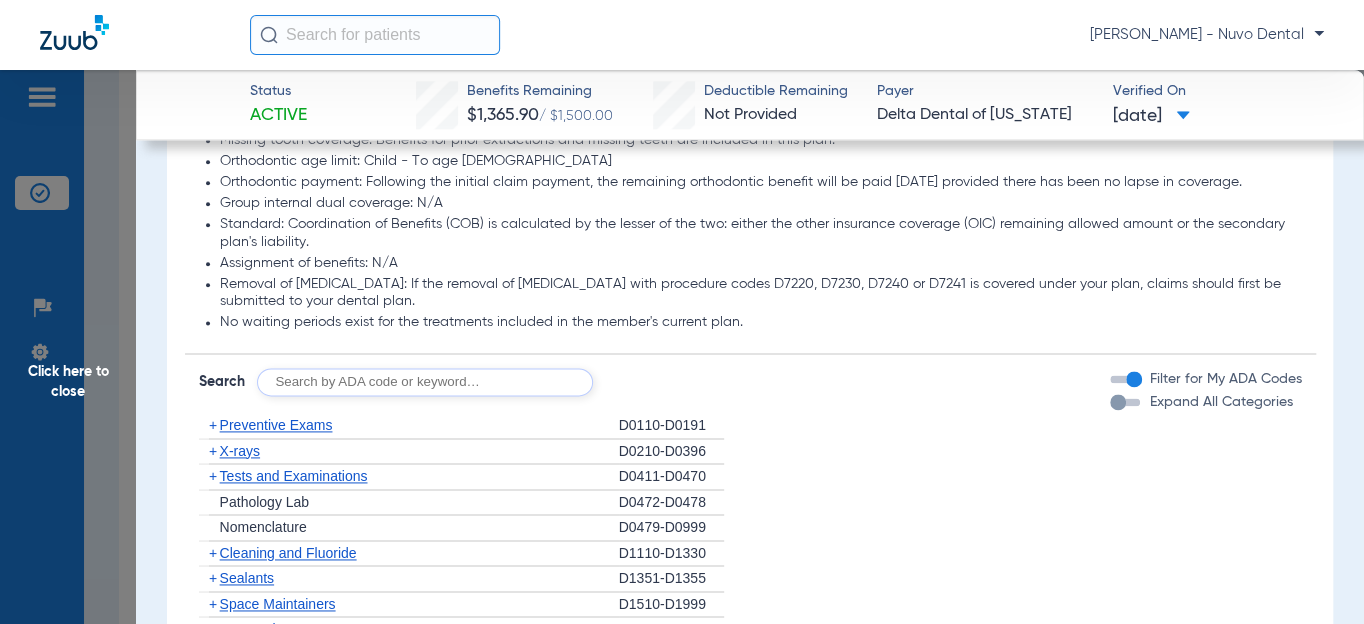 click 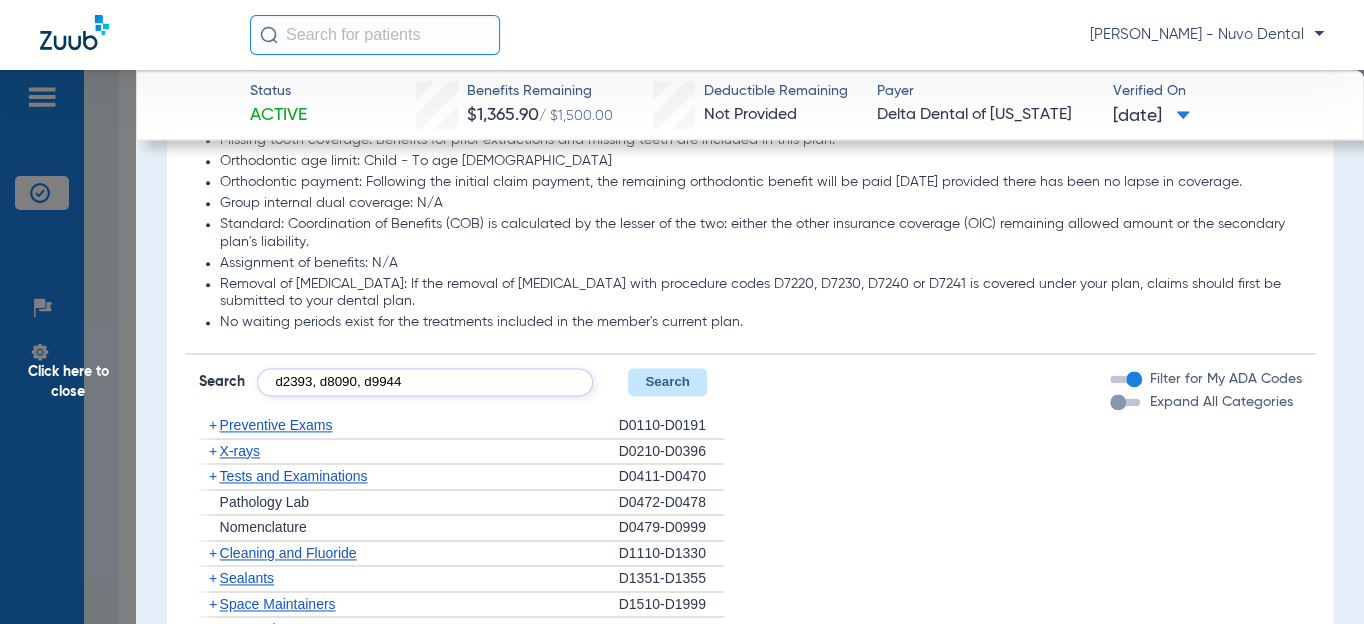 type on "d2393, d8090, d9944" 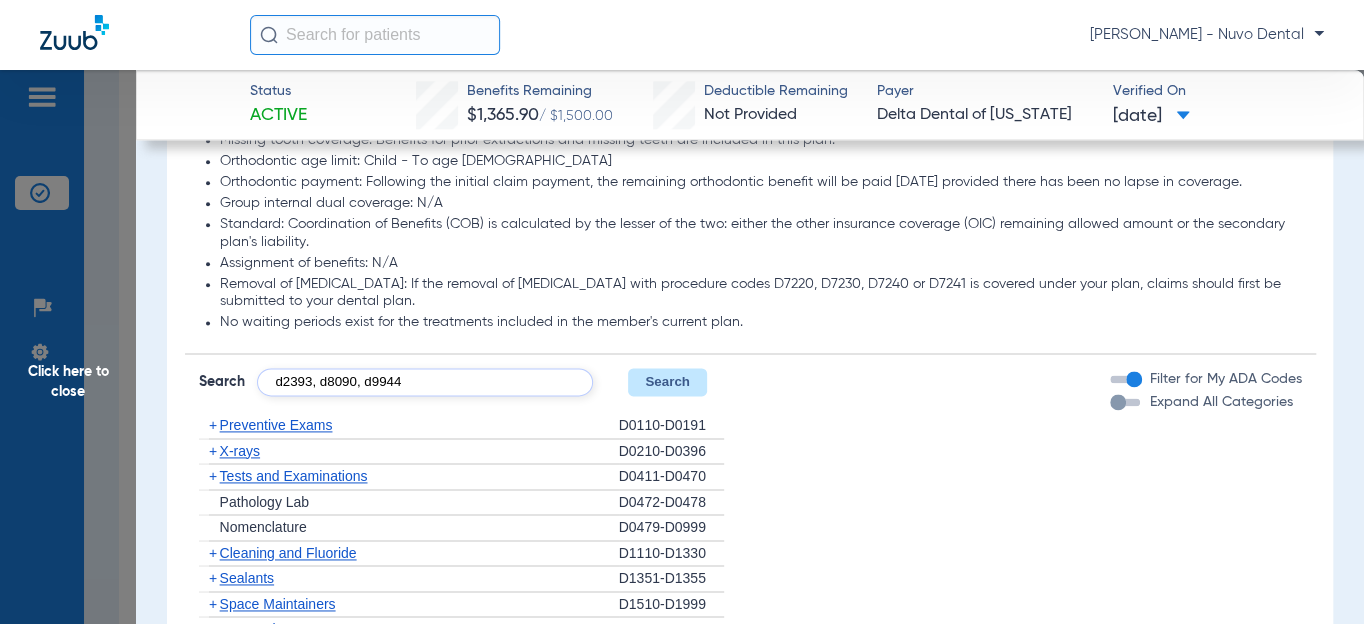 click on "Search" 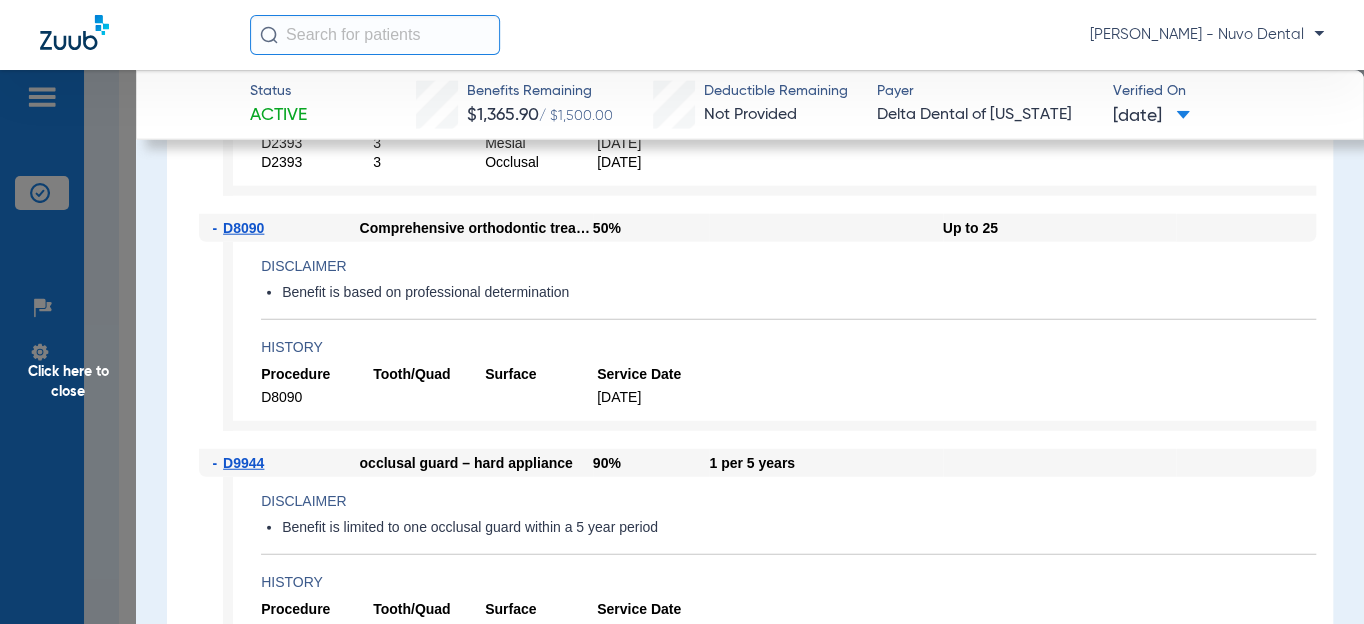 scroll, scrollTop: 2272, scrollLeft: 0, axis: vertical 